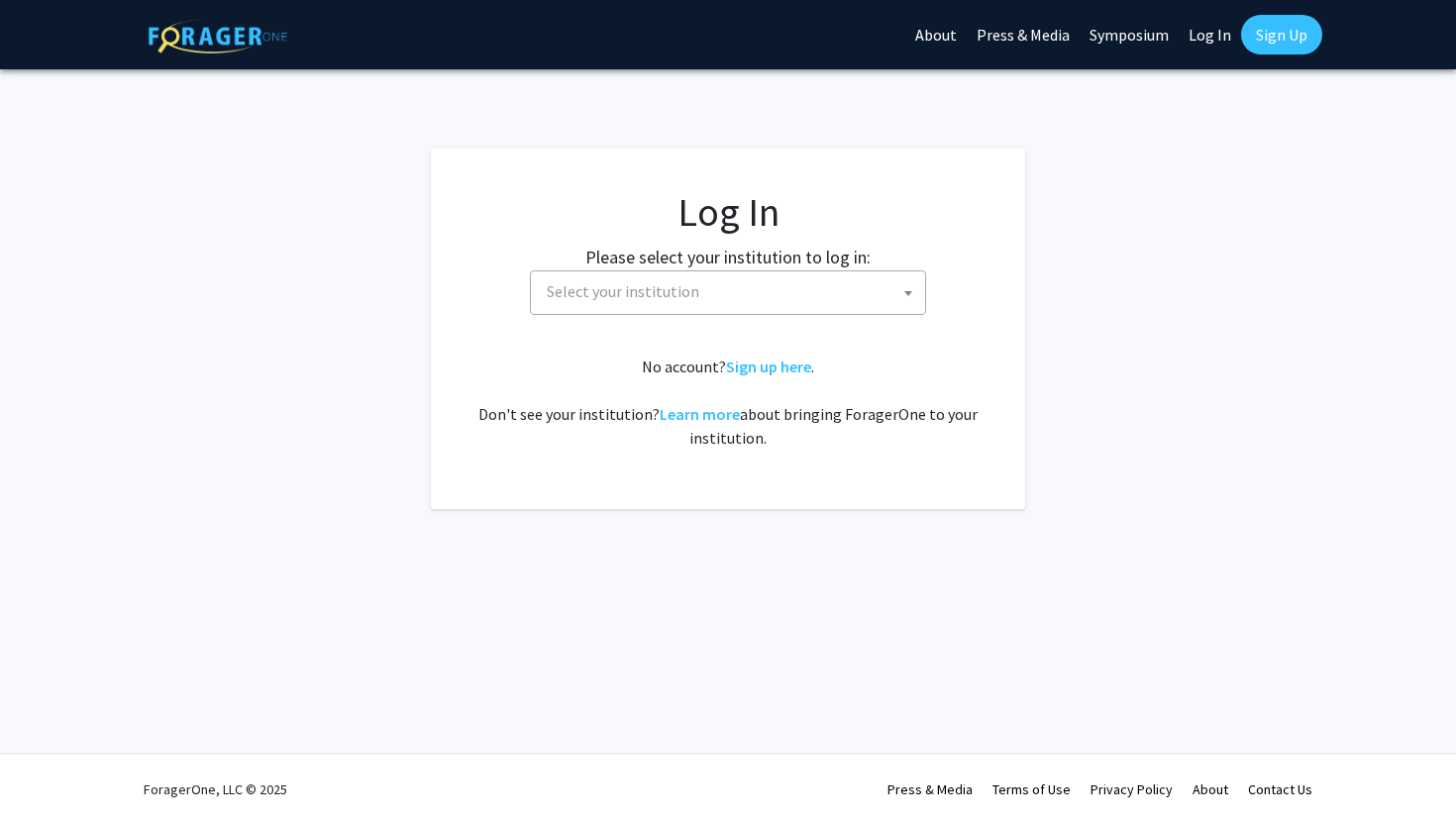 scroll, scrollTop: 0, scrollLeft: 0, axis: both 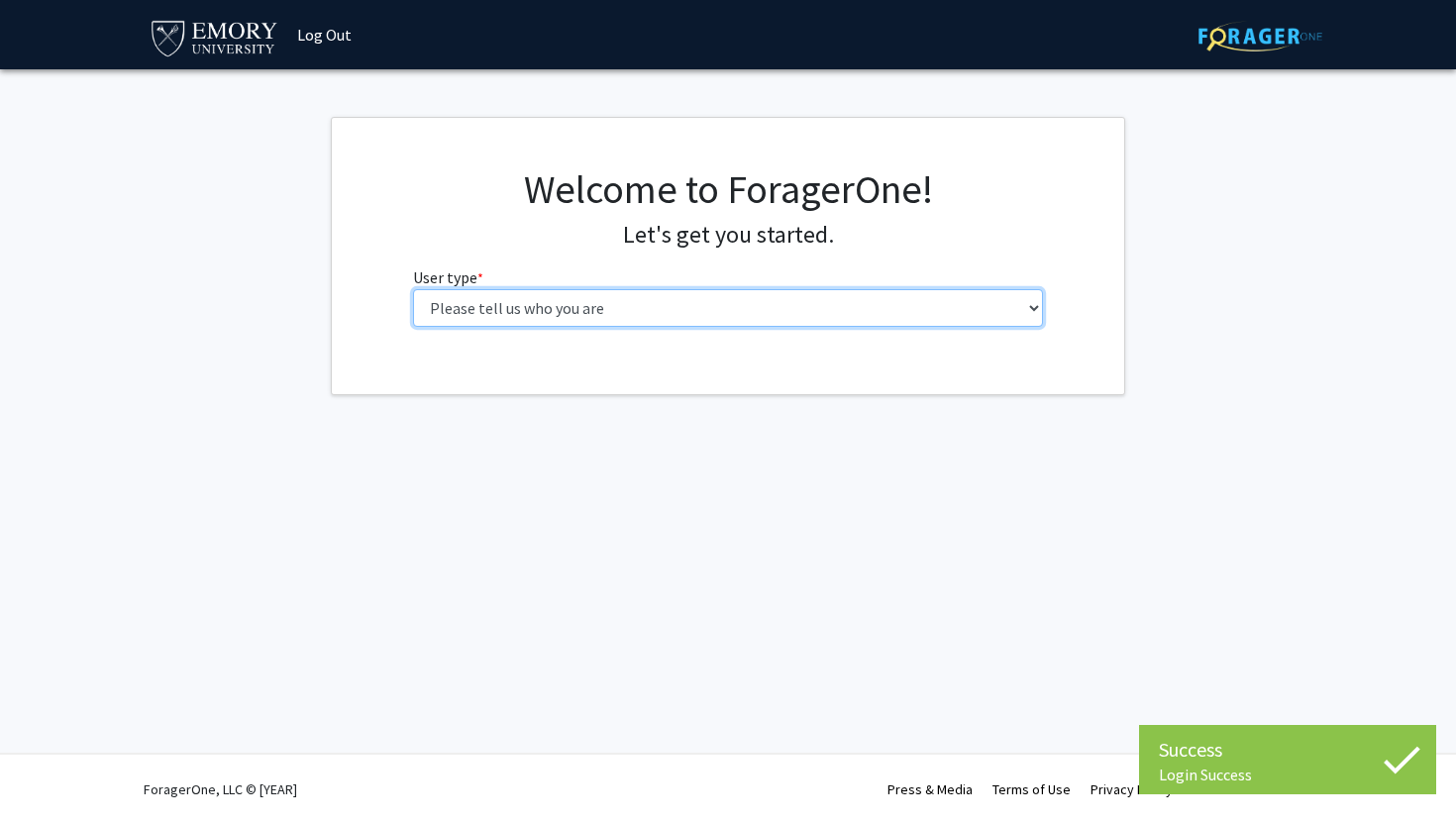 click on "Please tell us who you are  Undergraduate Student   Master's Student   Doctoral Candidate (PhD, MD, DMD, PharmD, etc.)   Postdoctoral Researcher / Research Staff / Medical Resident / Medical Fellow   Faculty   Administrative Staff" at bounding box center [728, 308] 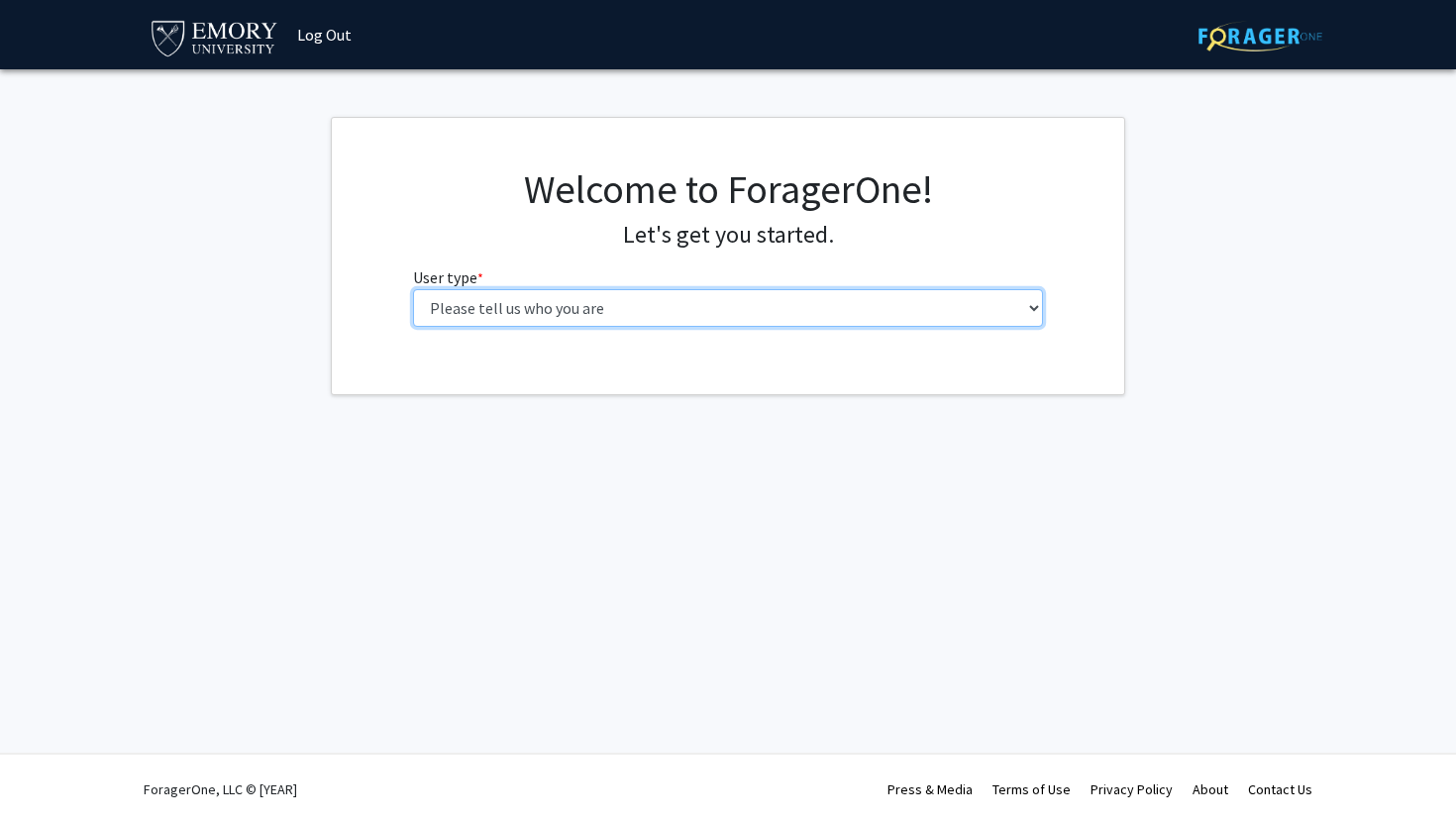 select on "1: undergrad" 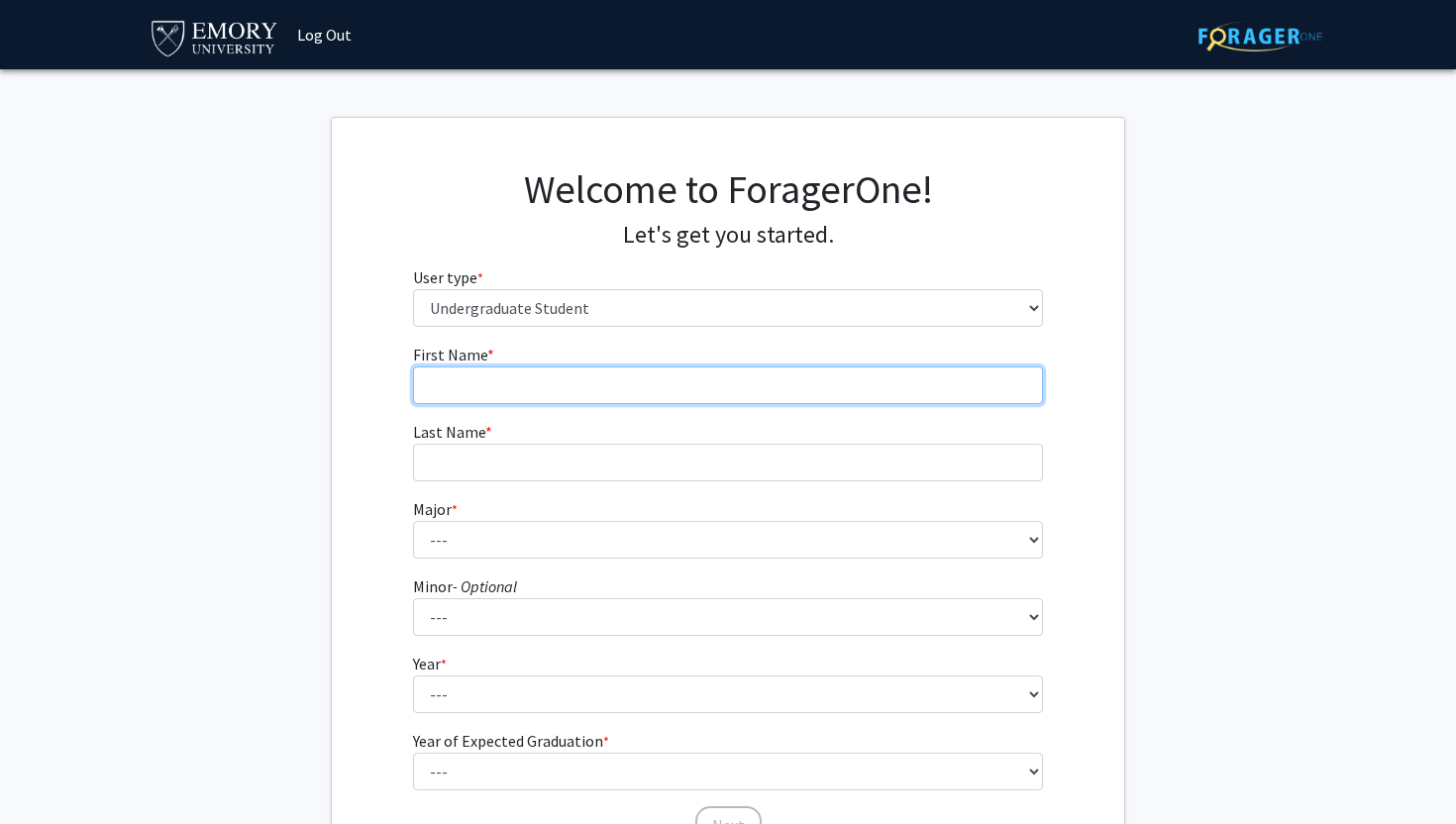 click on "First Name * required" at bounding box center [728, 385] 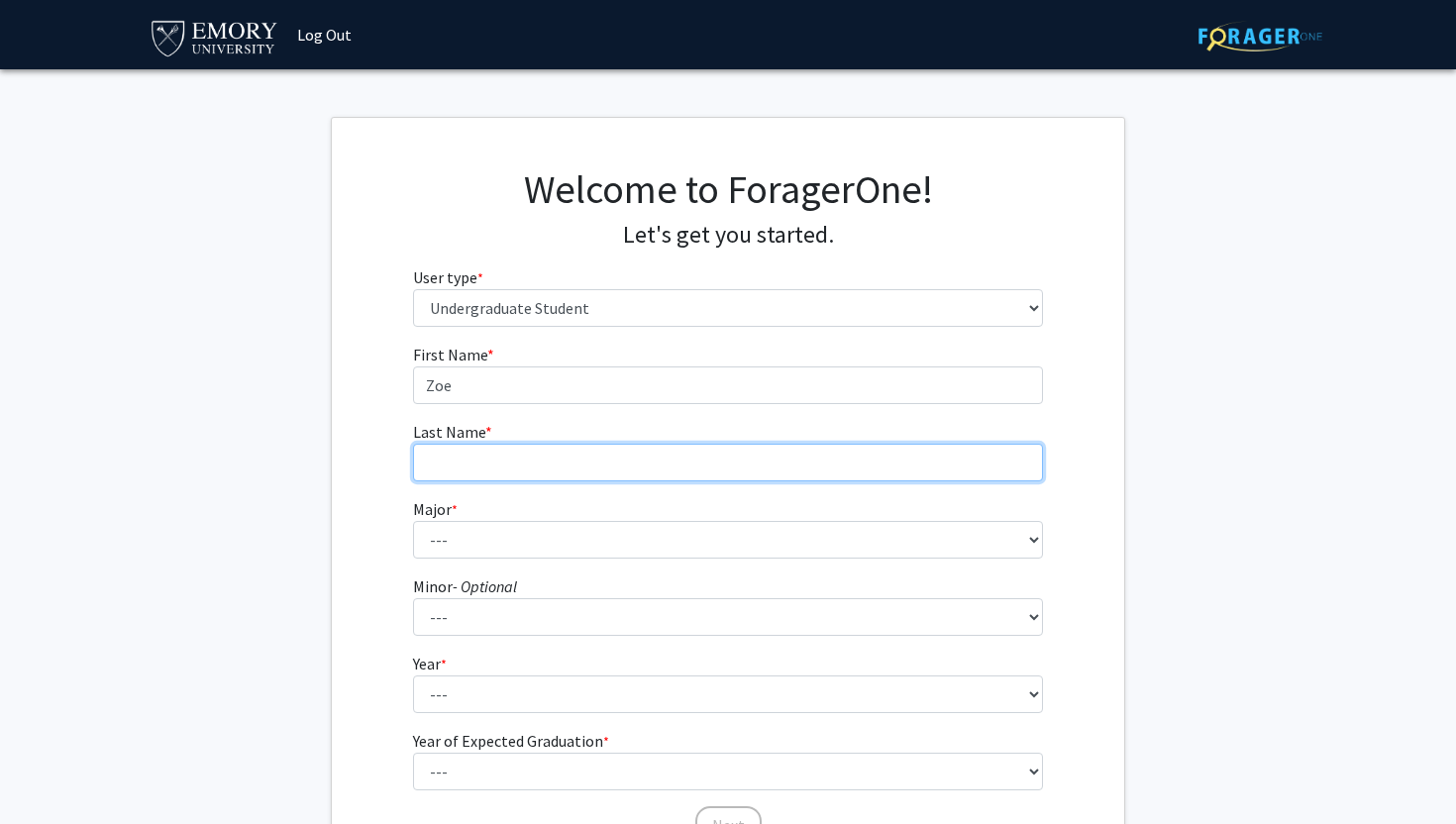 type on "Bailey" 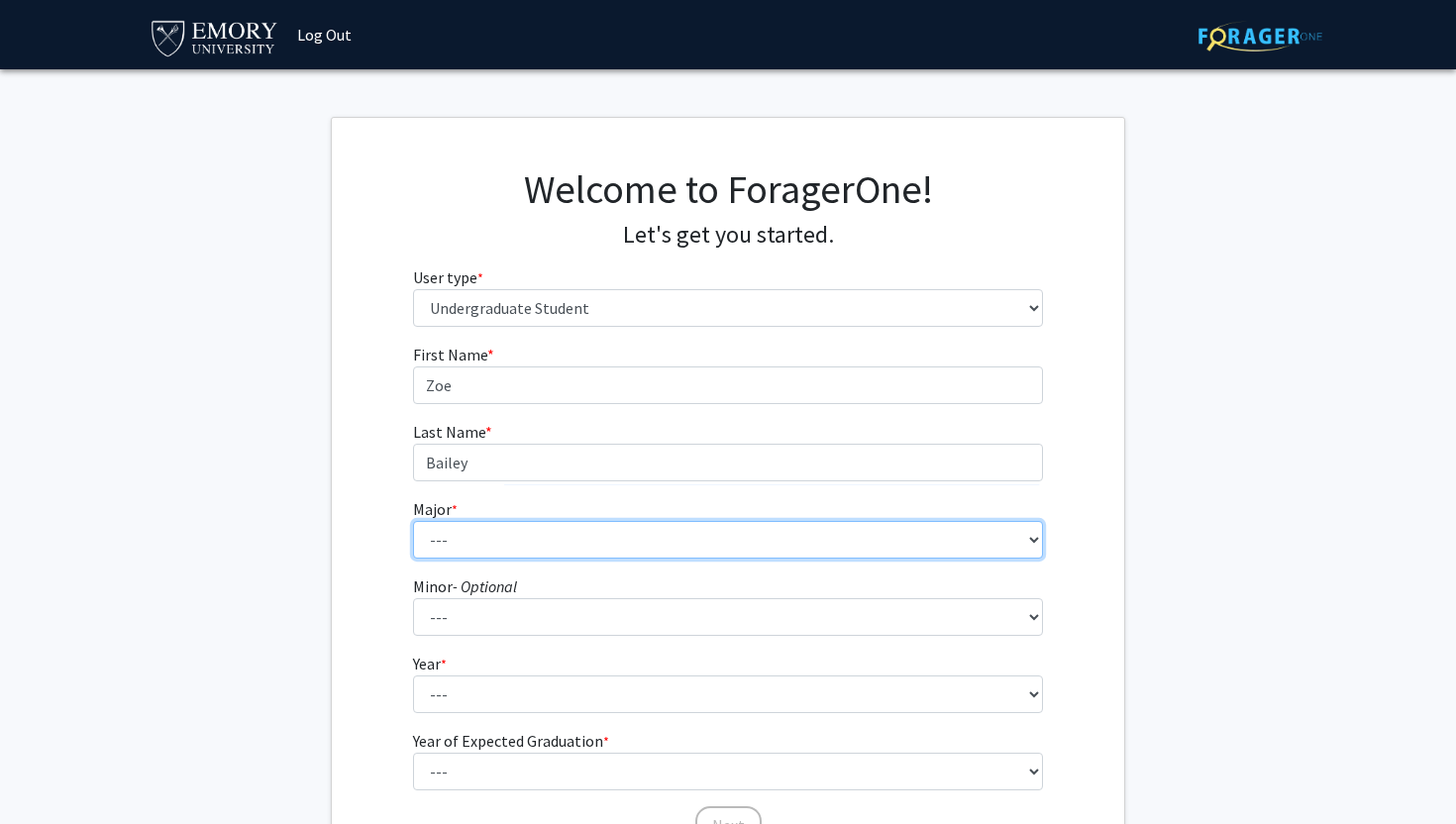 click on "---  Accounting   African American Studies   African Studies   American Studies   Analytic Consulting   Ancient Mediterranean Studies   Anthropology   Applied Mathematics   Arabic   Art History   Arts Management   Biology   Biophysics   Business Administration   Business and Society   Chemistry   Chinese Studies   Classical Civilization   Classics   Comparative Literature   Computer Science   Dance and Movement Studies   East Asian Studies   Economics   Engineering   Engineering Sciences   English   English and Creative Writing   Entrepreneurship   Environment and Sustainability Management   Environmental Sciences   Film and Media   Film and Media Management   Finance   French   German Studies   Greek   Health Innovation   History   Human Health   Information Systems and Operations Management   Integrated Visual Arts   Interdisciplinary Studies in Society and Culture   International Business   International Studies   Italian Studies   Japanese   Jewish Studies   Latin   Latin American and Caribbean Studies" at bounding box center [728, 540] 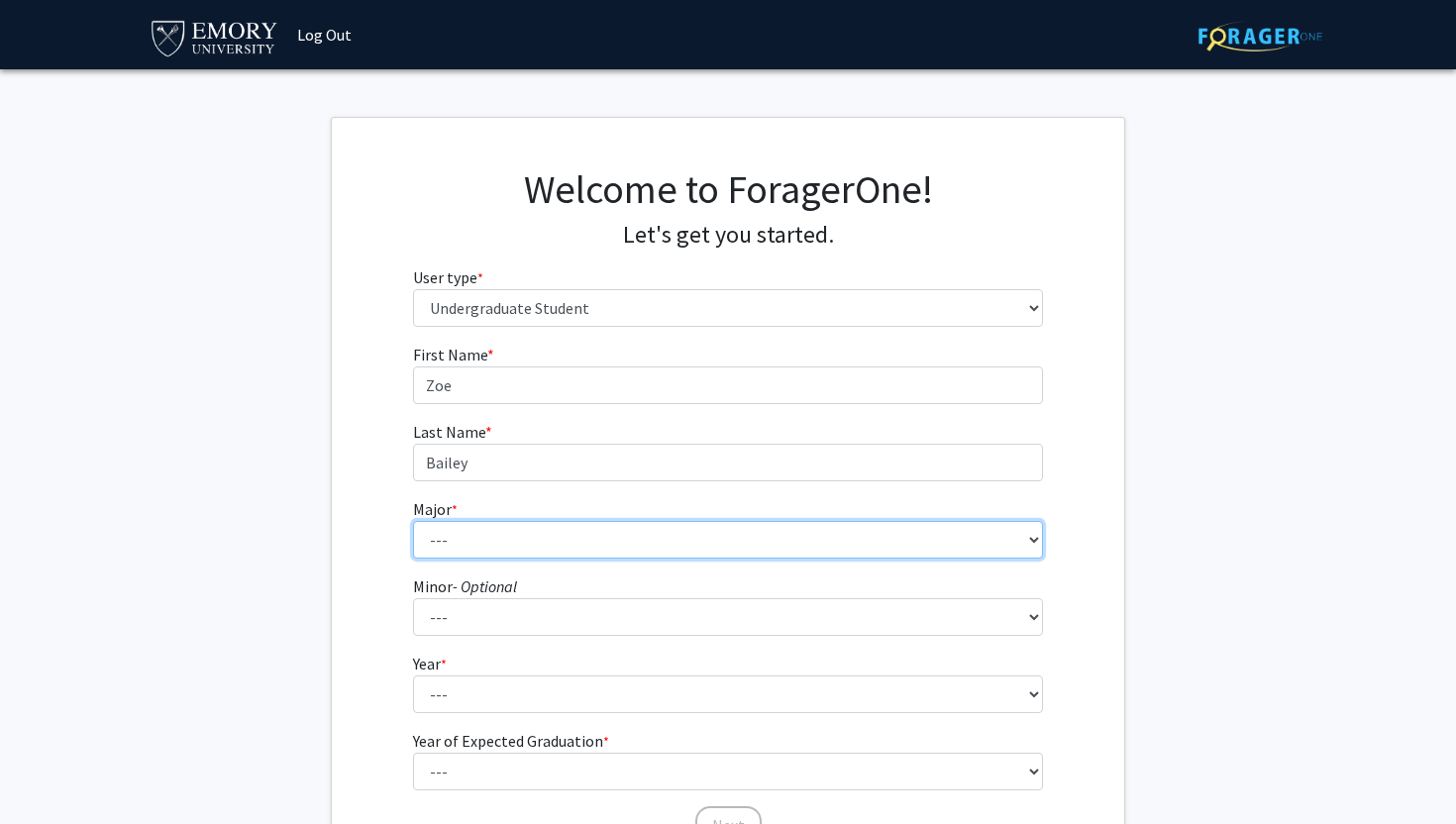 select on "56: 1016" 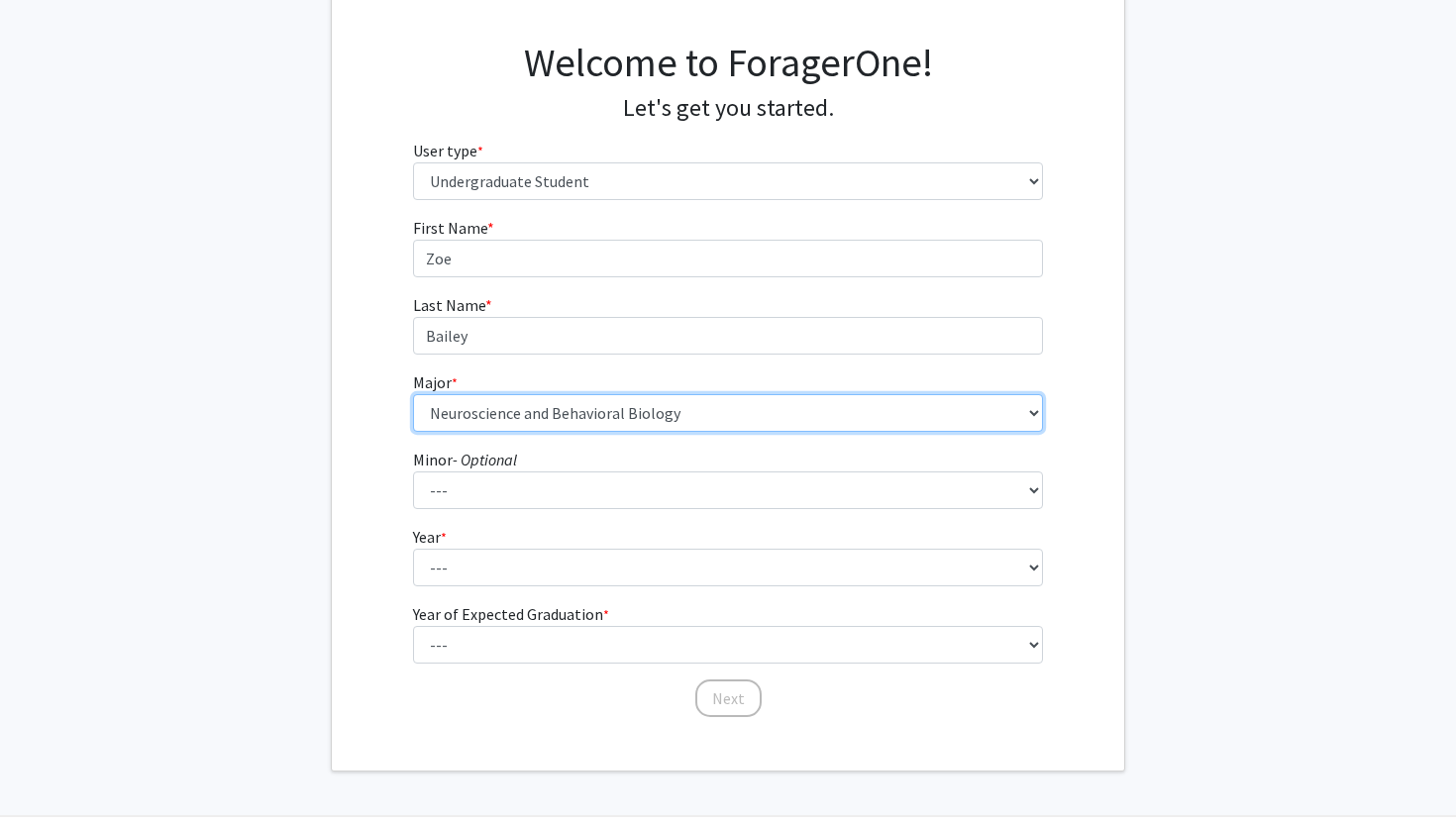 scroll, scrollTop: 167, scrollLeft: 0, axis: vertical 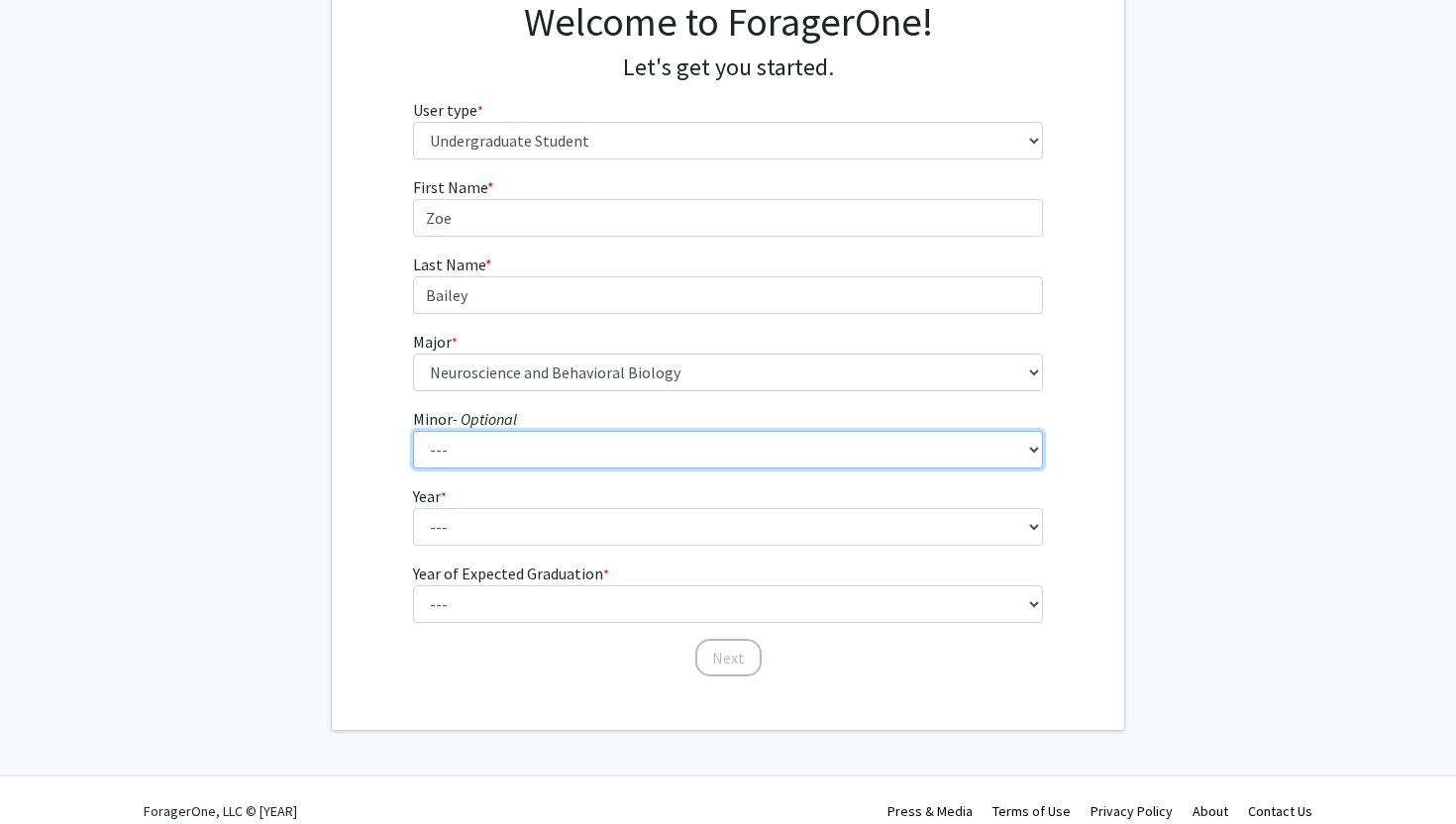 click on "---  African American Studies   African Studies   American Studies   Ancient Mediterranean Studies   Anthropology   Applied Mathematics   Arabic   Architectural Studies   Art History   Astronomy   Catholic Studies   Chinese   Classical Civilization   Community Building and Social Change   Comparative Literature   Computer Informatics   Computer Science   Dance and Movement Studies   Economics   English   Environmental Sciences   Ethics   Film and Media   French   German Studies   Global Development Studies   Global Health, Culture and Society   Greek   Hebrew   Hindi   History   Italian Studies   Japanese   Jewish Studies   Korean   Latin   Latin American and Caribbean Studies   Linguistics   Lusophone Studies   Mathematics   Mediterranean Archaeology   Music   Neuroethics   Nutrition Science   Persian Language and Literature   Philosophy   Physics   Political Science   Predictive Health   Religion   Rhetoric, Writing, Information Design   Russian and East European Studies   Science, Culture, and Society" at bounding box center (728, 450) 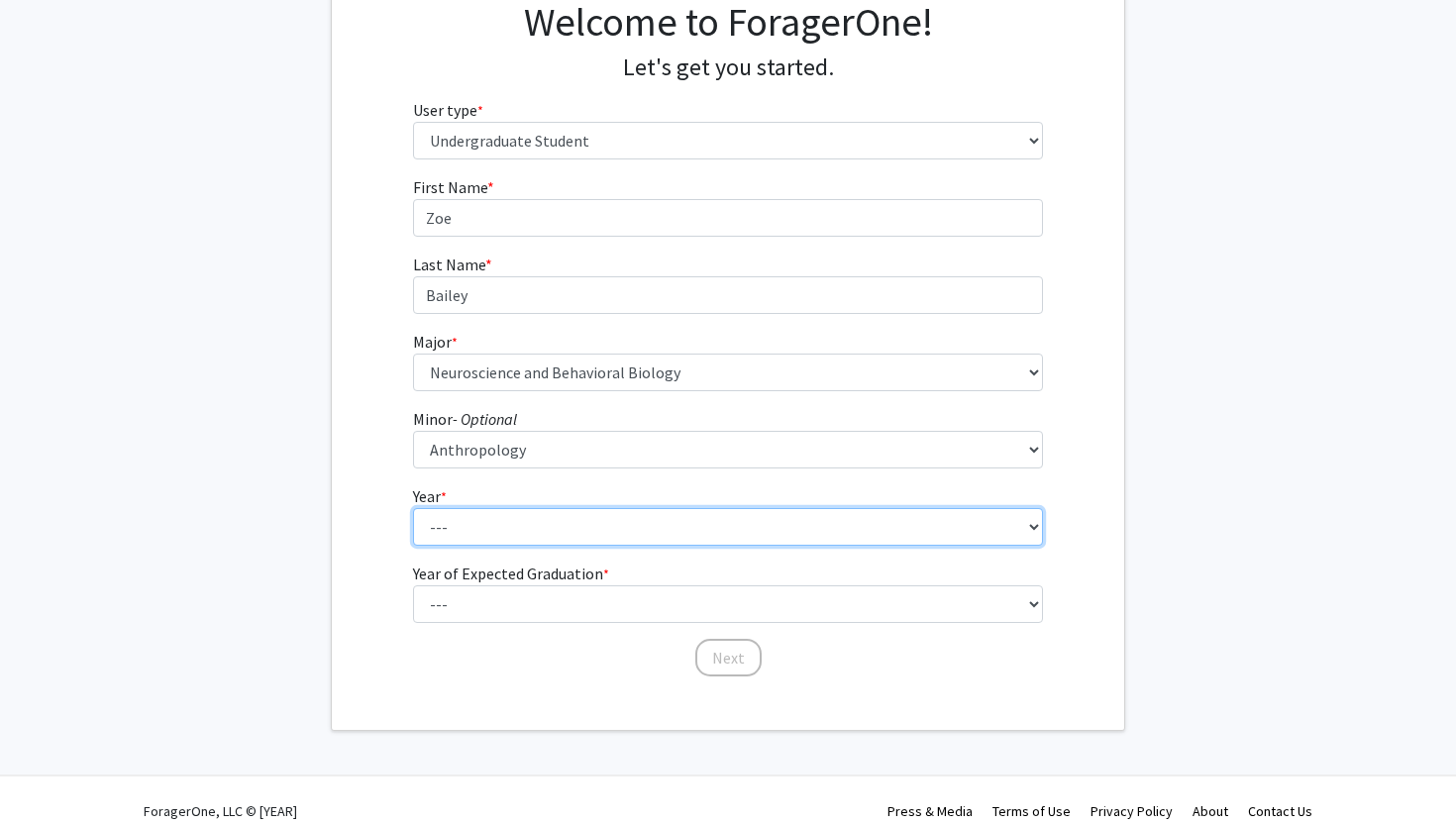 click on "---  First-year   Sophomore   Junior   Senior   Postbaccalaureate Certificate" at bounding box center [728, 527] 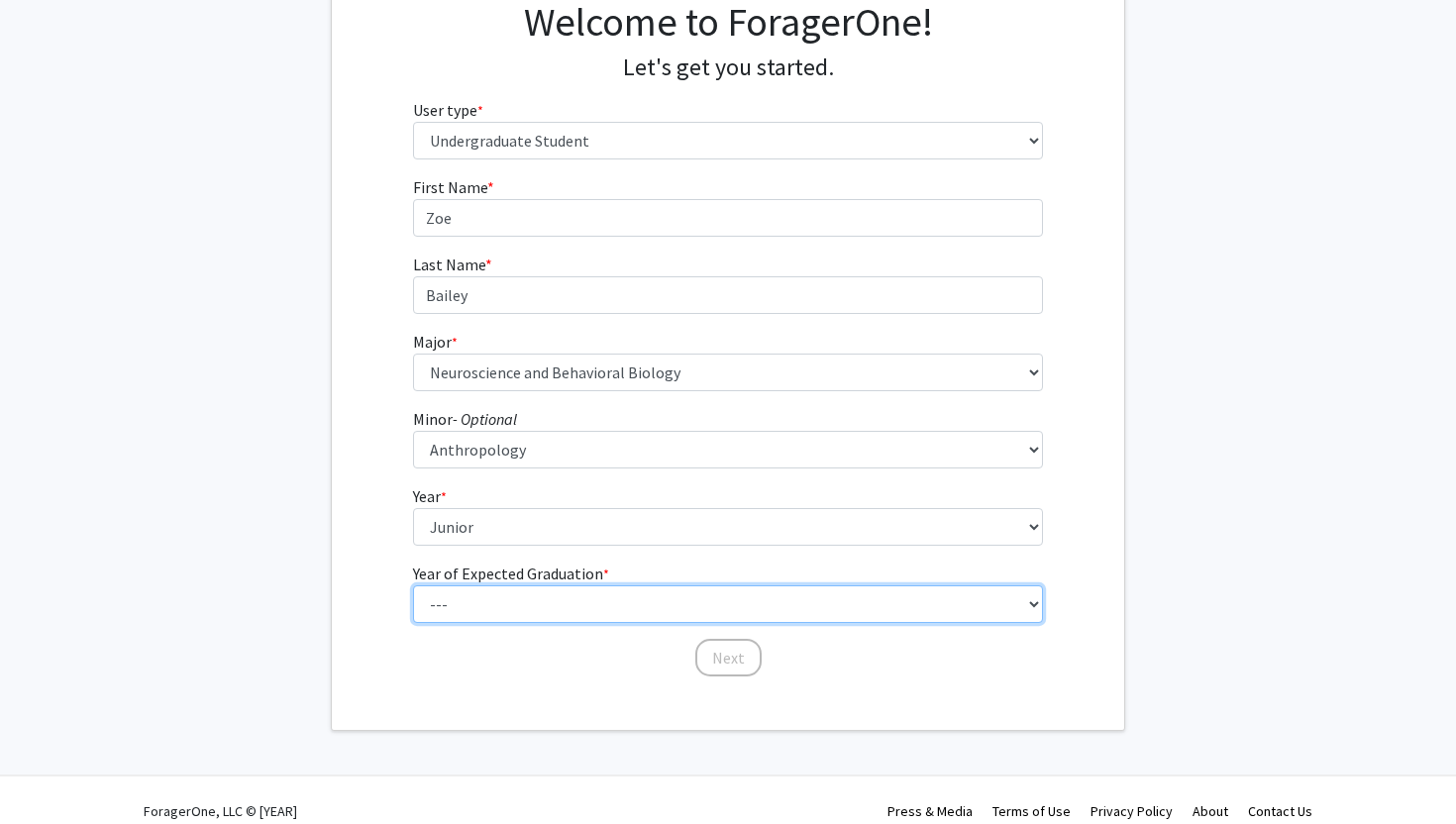 click on "---  2025   2026   2027   2028   2029   2030   2031   2032   2033   2034" at bounding box center (728, 604) 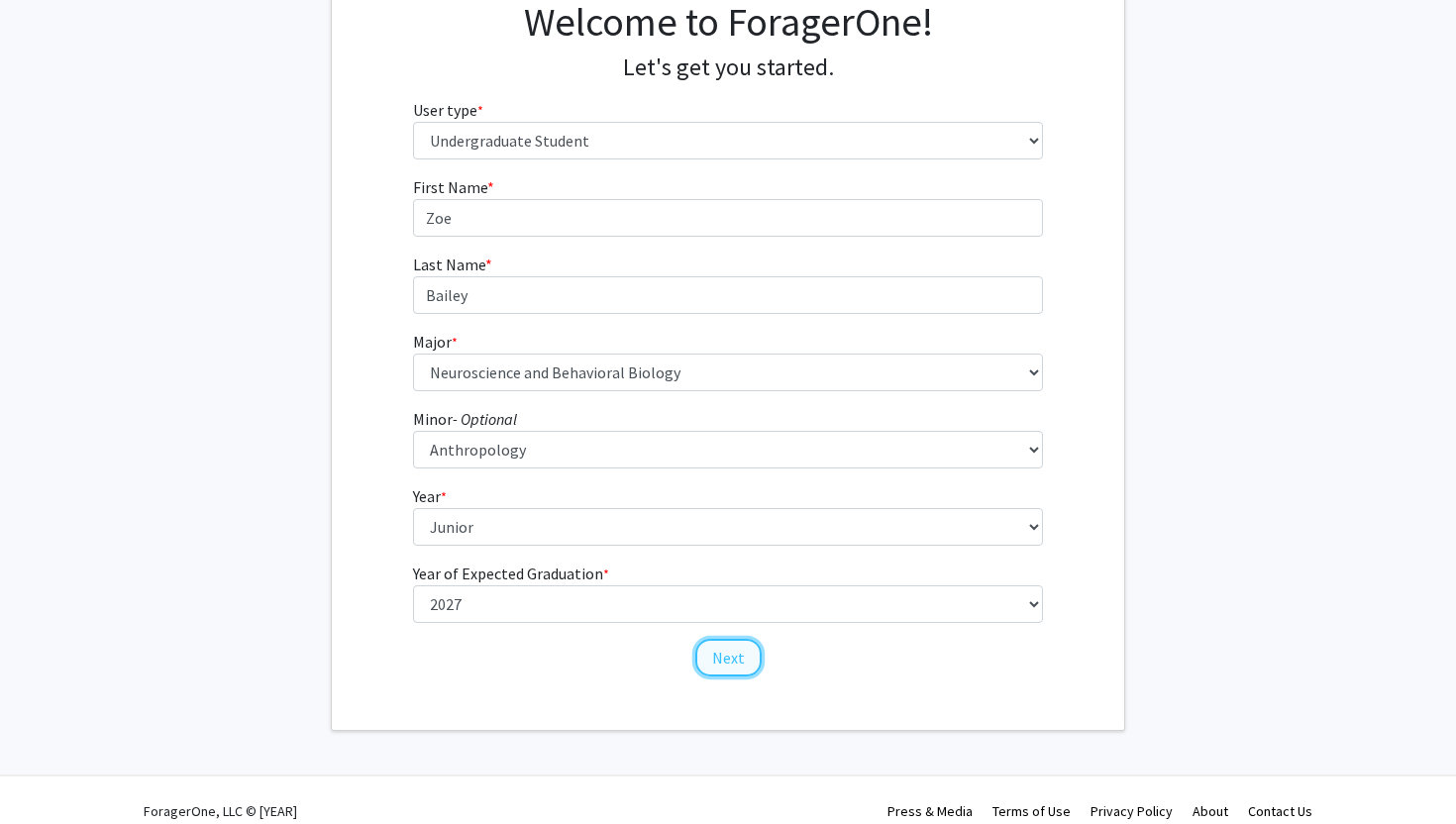 click on "Next" at bounding box center [728, 658] 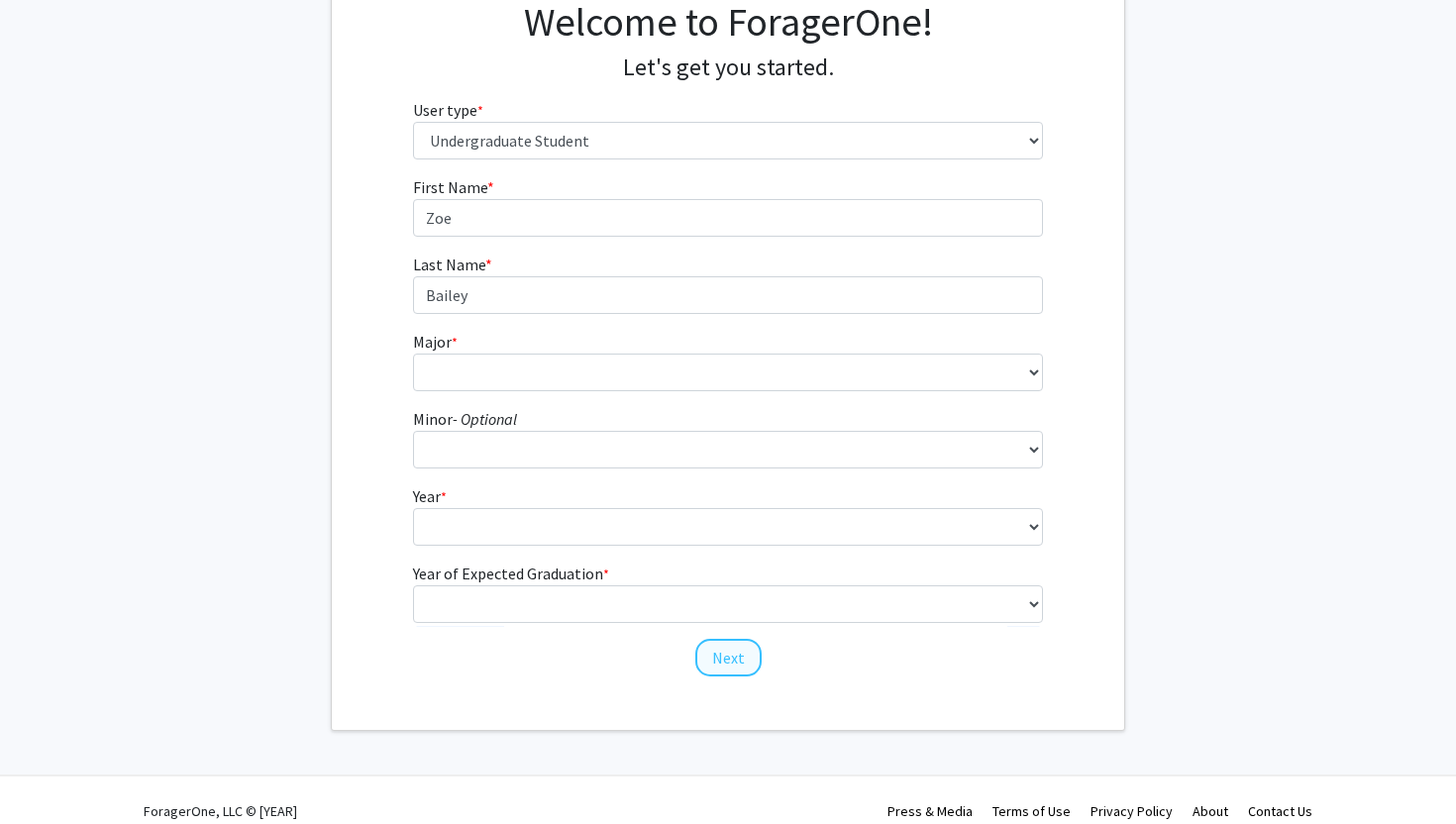 scroll, scrollTop: 0, scrollLeft: 0, axis: both 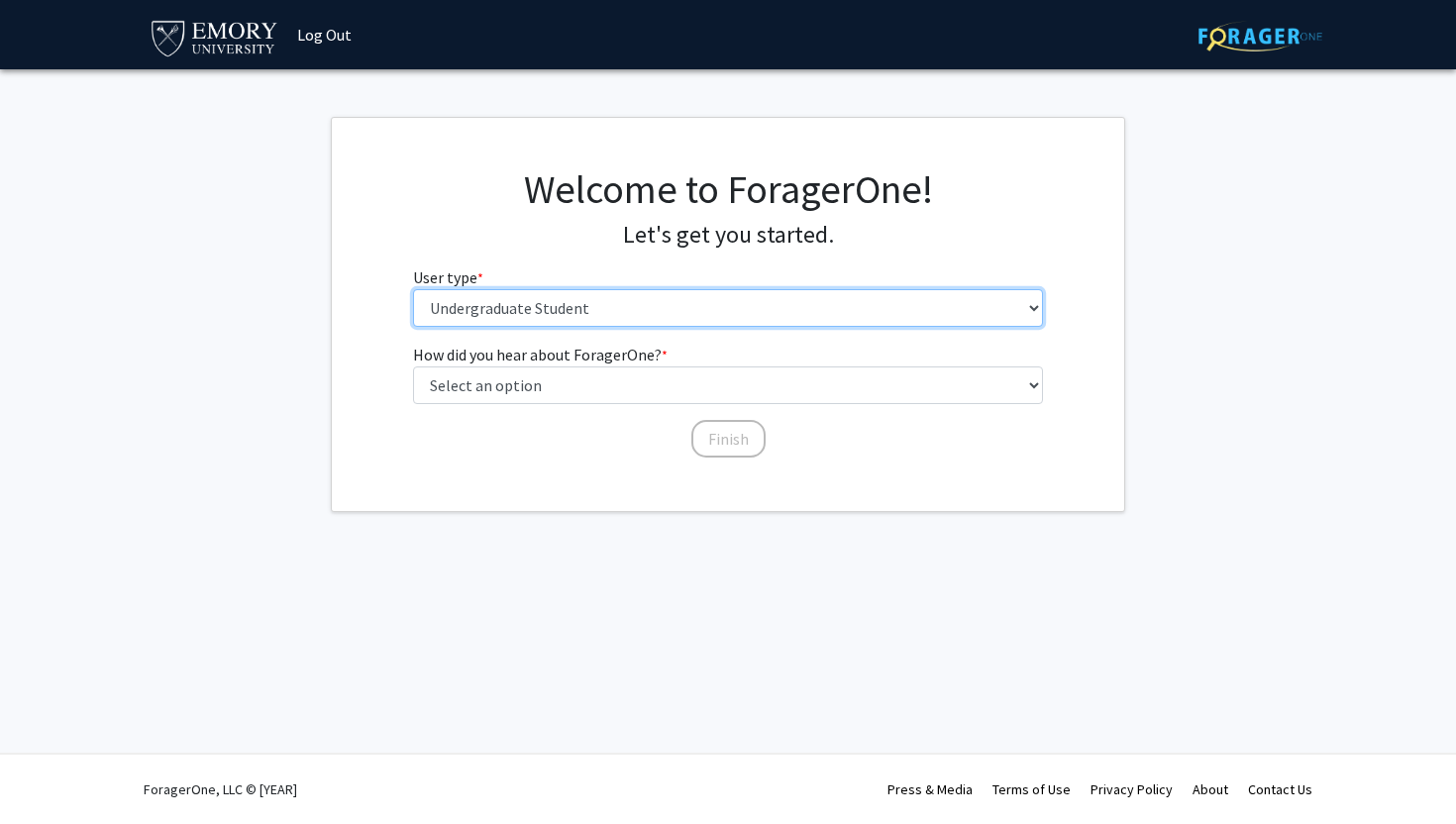 click on "Please tell us who you are  Undergraduate Student   Master's Student   Doctoral Candidate (PhD, MD, DMD, PharmD, etc.)   Postdoctoral Researcher / Research Staff / Medical Resident / Medical Fellow   Faculty   Administrative Staff" at bounding box center [728, 308] 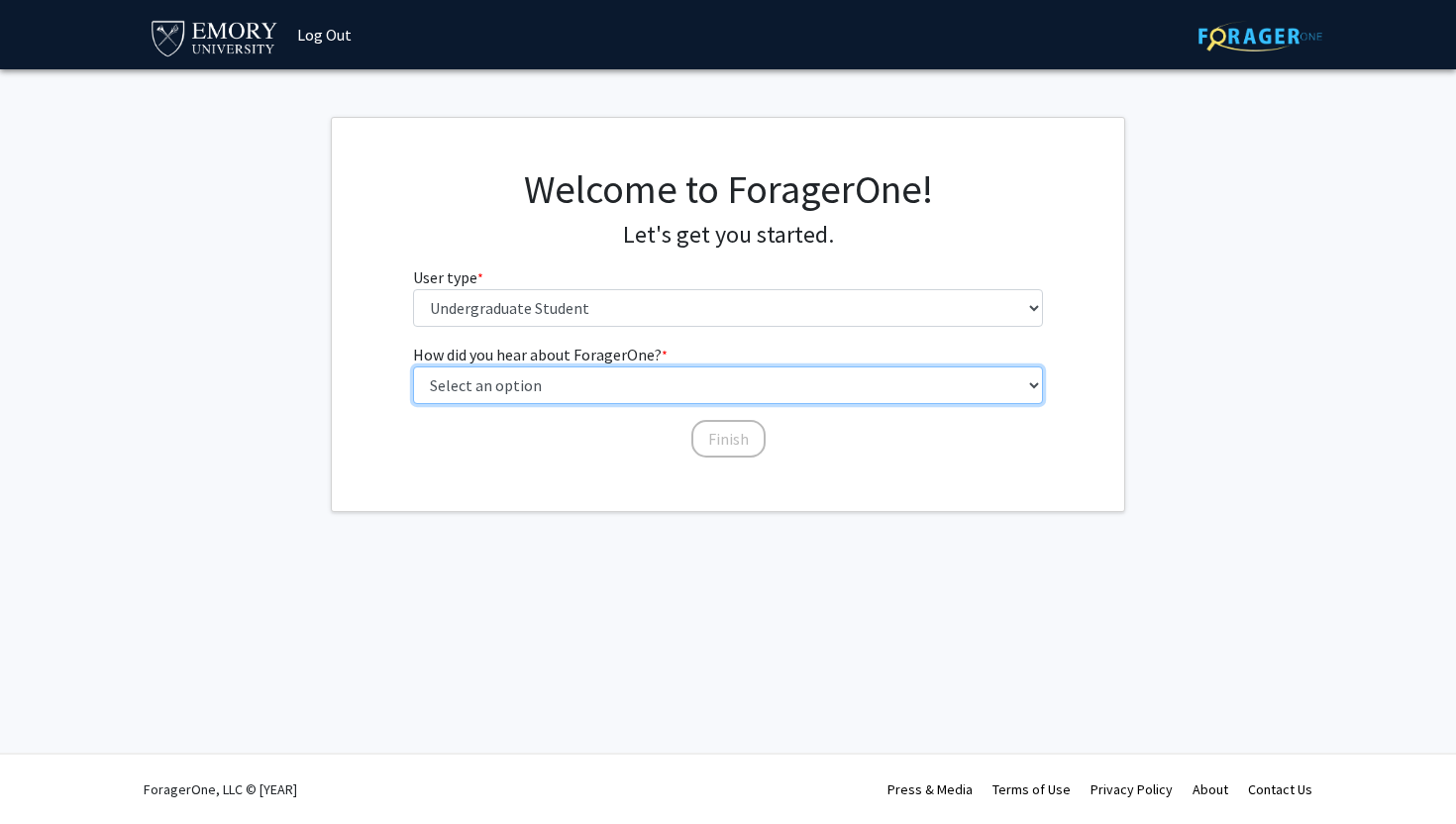 click on "Select an option  Peer/student recommendation   Faculty/staff recommendation   University website   University email or newsletter   Other" at bounding box center [728, 385] 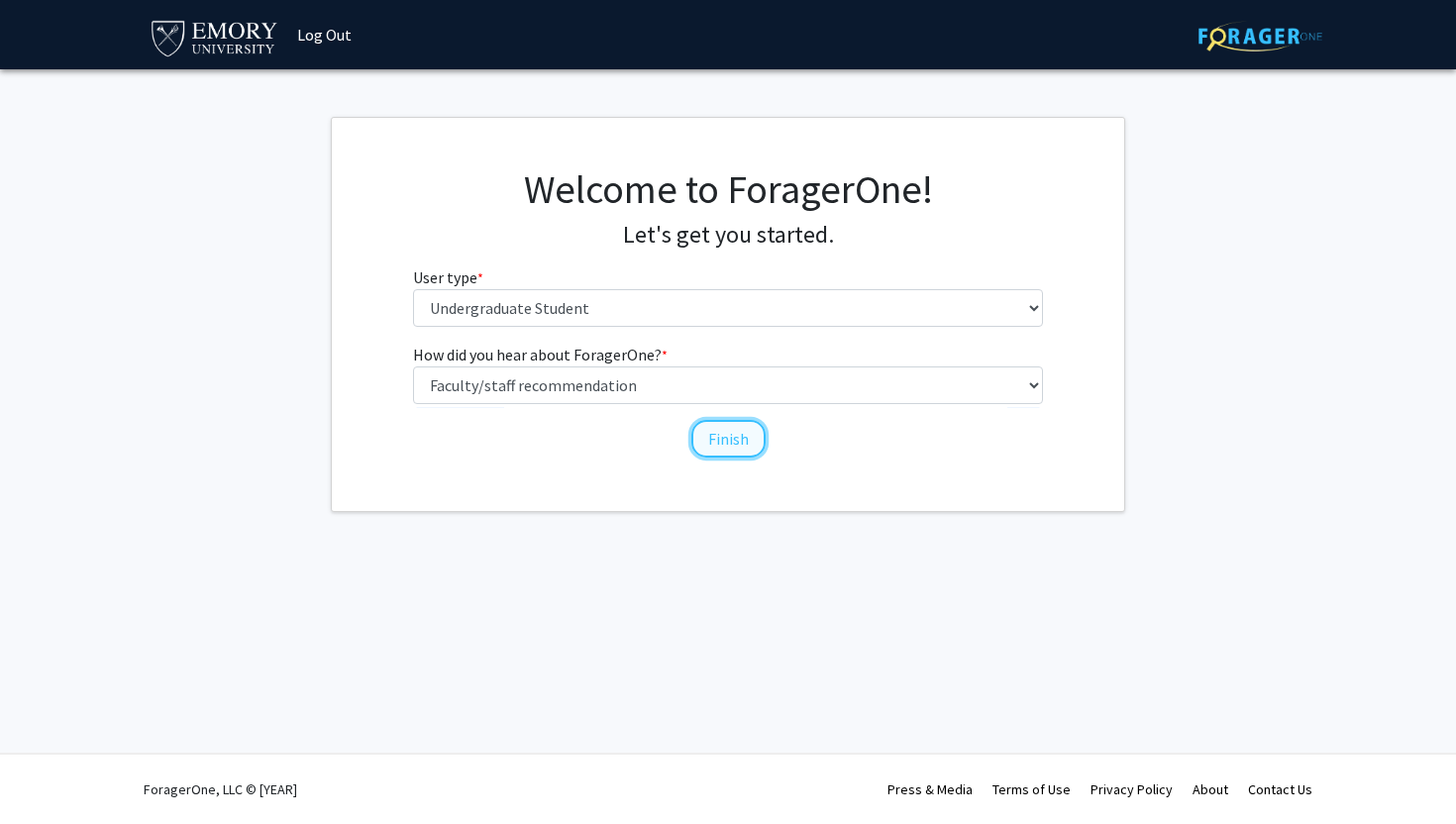 click on "Finish" at bounding box center [728, 439] 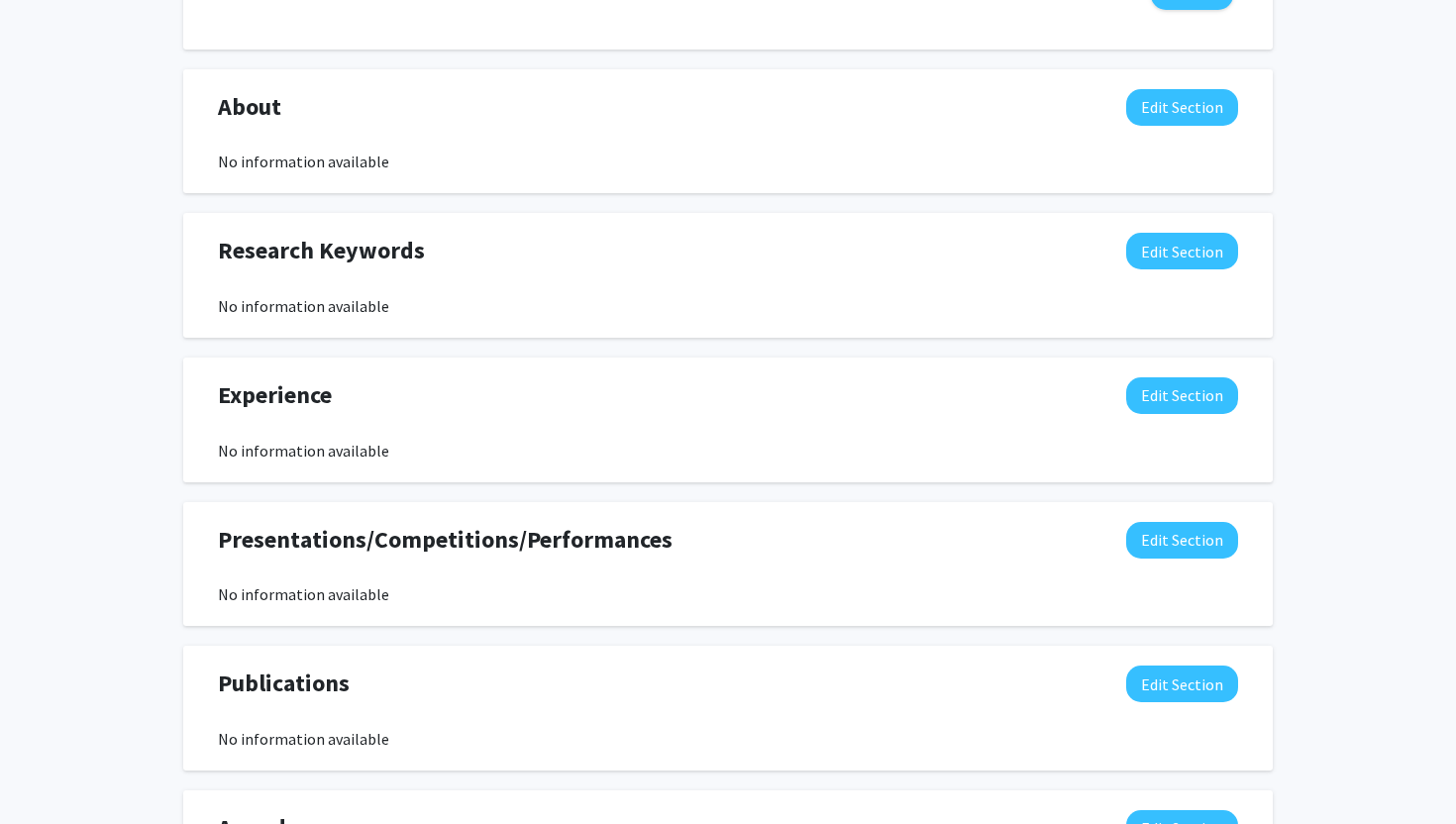 scroll, scrollTop: 0, scrollLeft: 0, axis: both 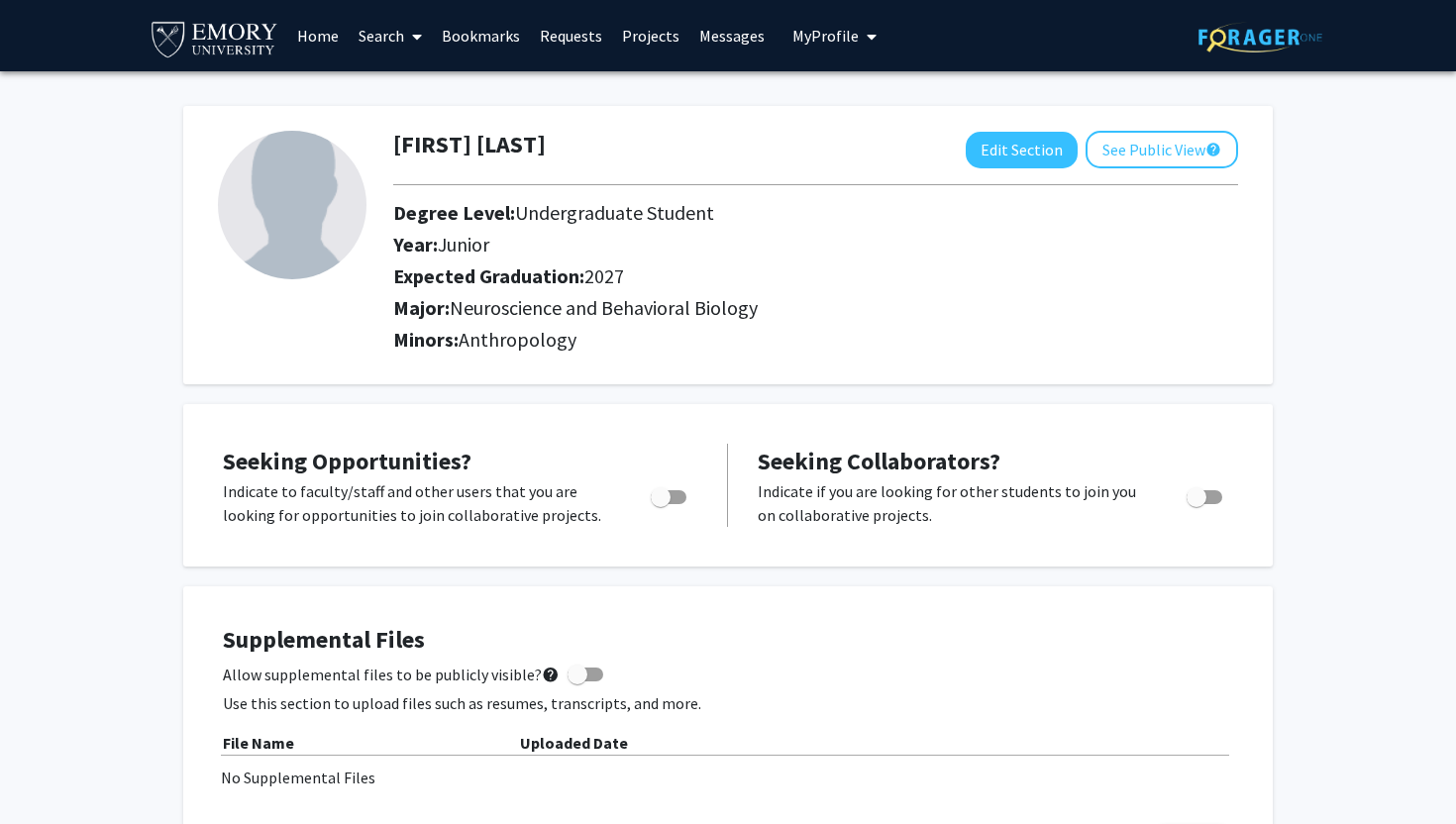 click at bounding box center (417, 37) 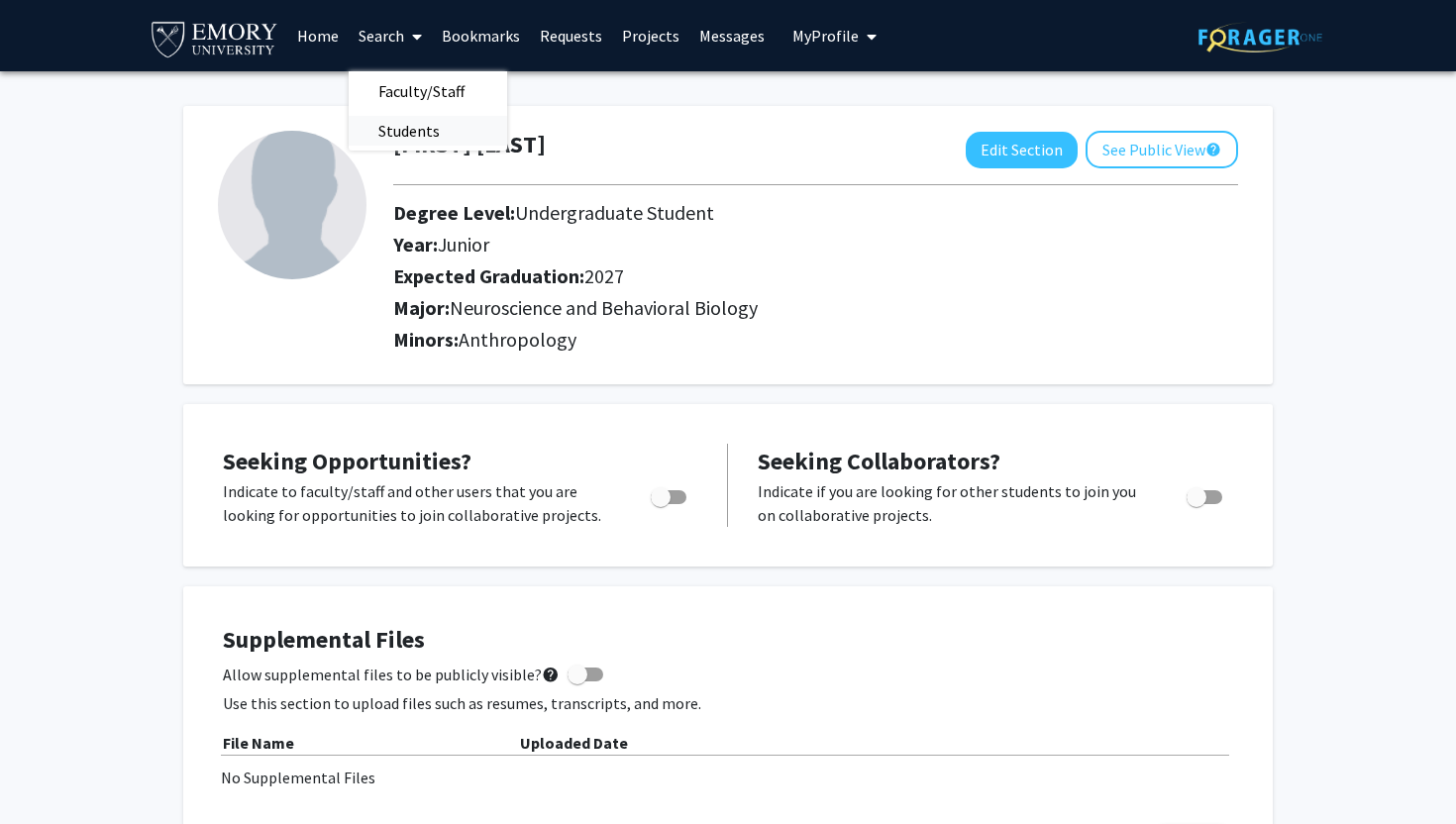 click on "Students" at bounding box center (409, 131) 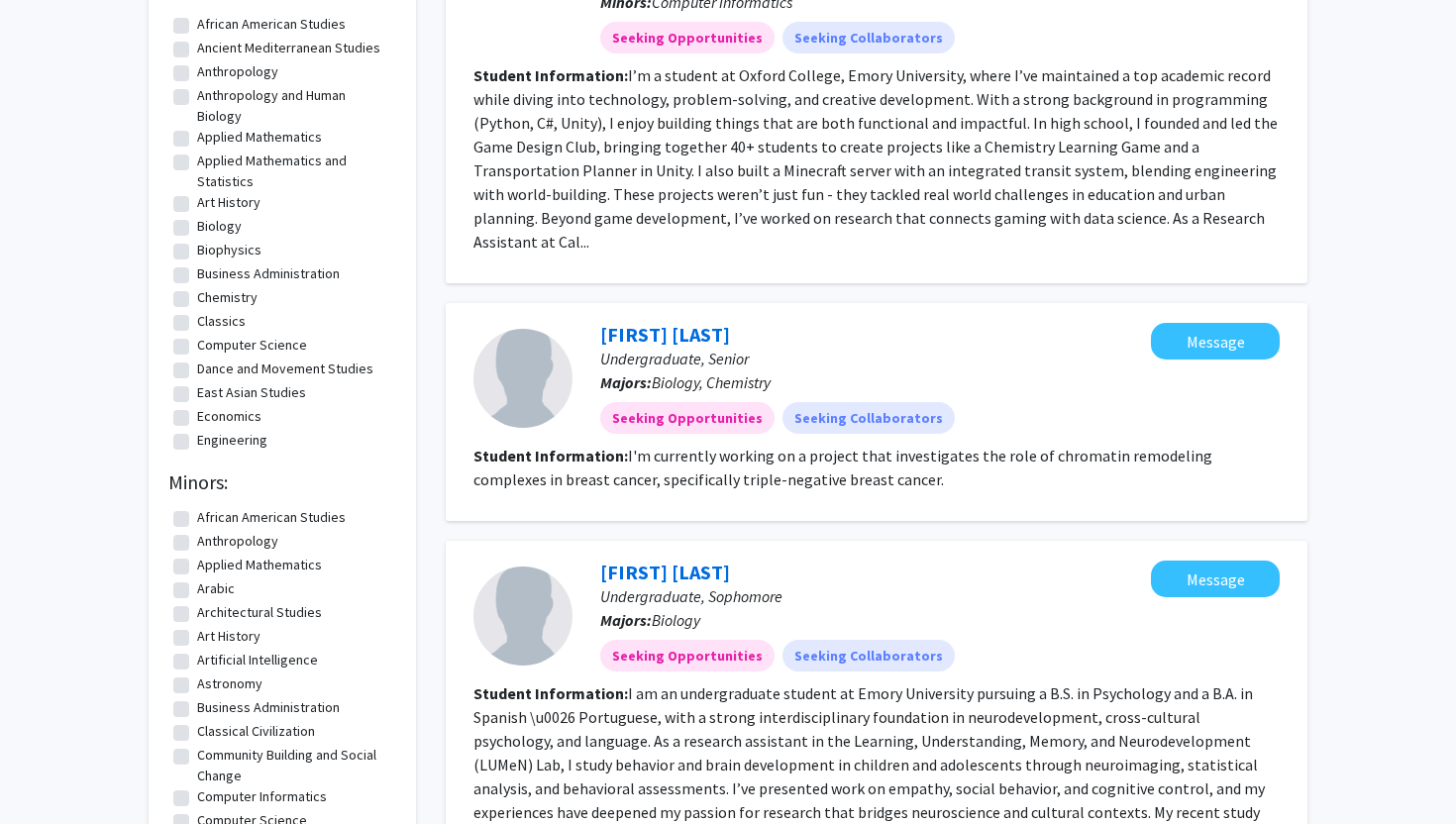 scroll, scrollTop: 0, scrollLeft: 0, axis: both 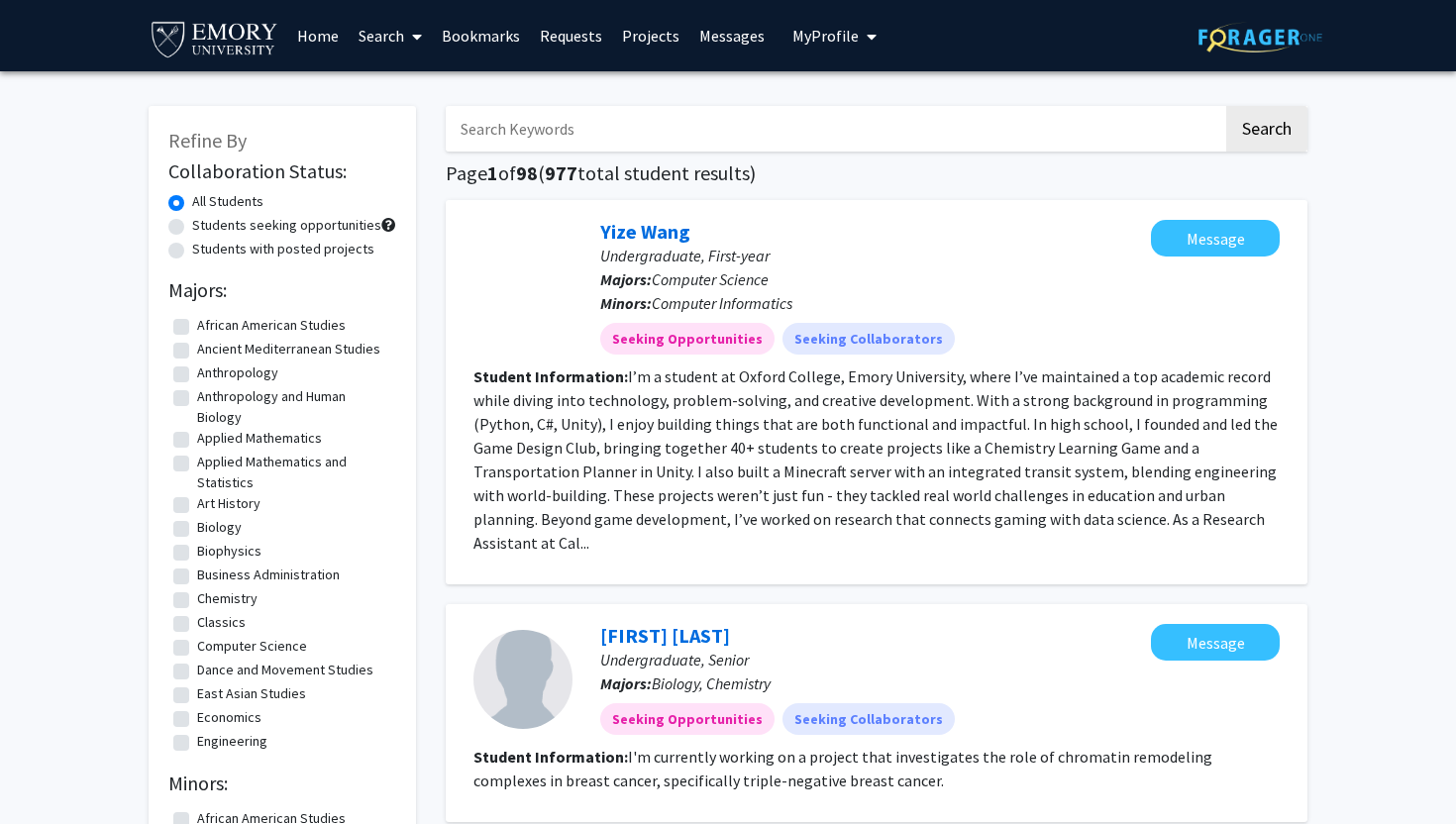 click at bounding box center [417, 37] 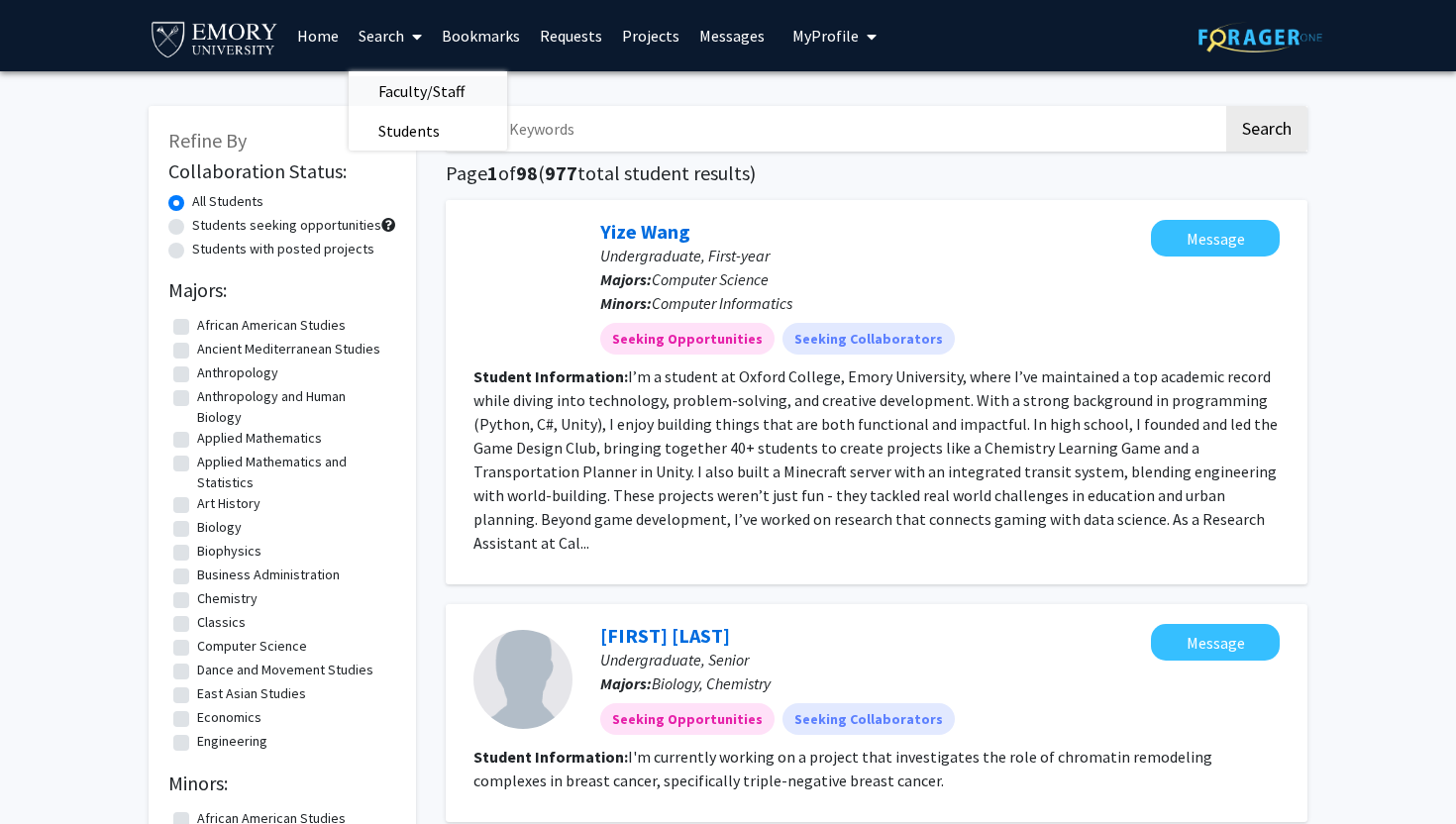 click on "Faculty/Staff" at bounding box center (421, 91) 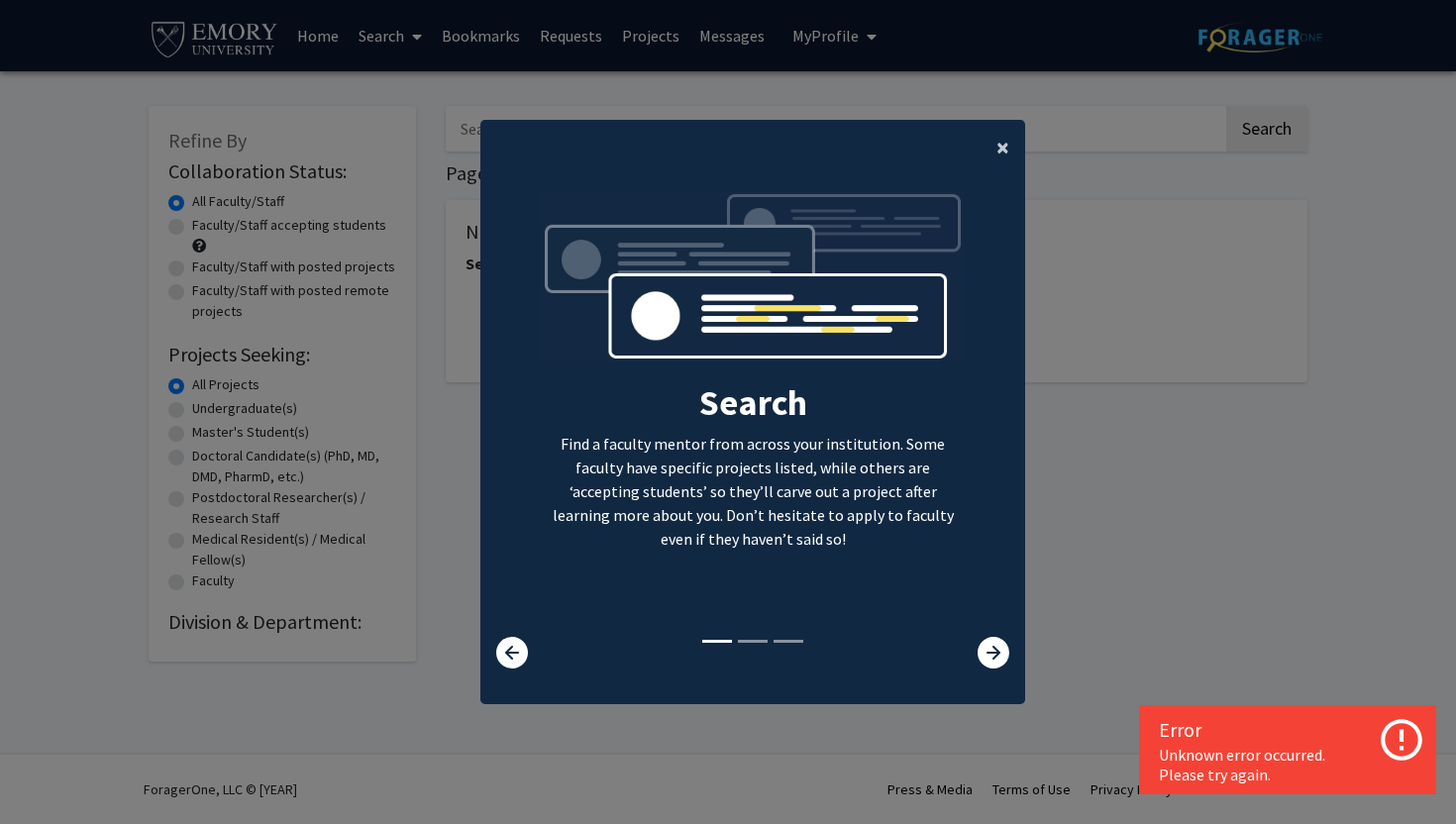 click on "×" at bounding box center (1002, 147) 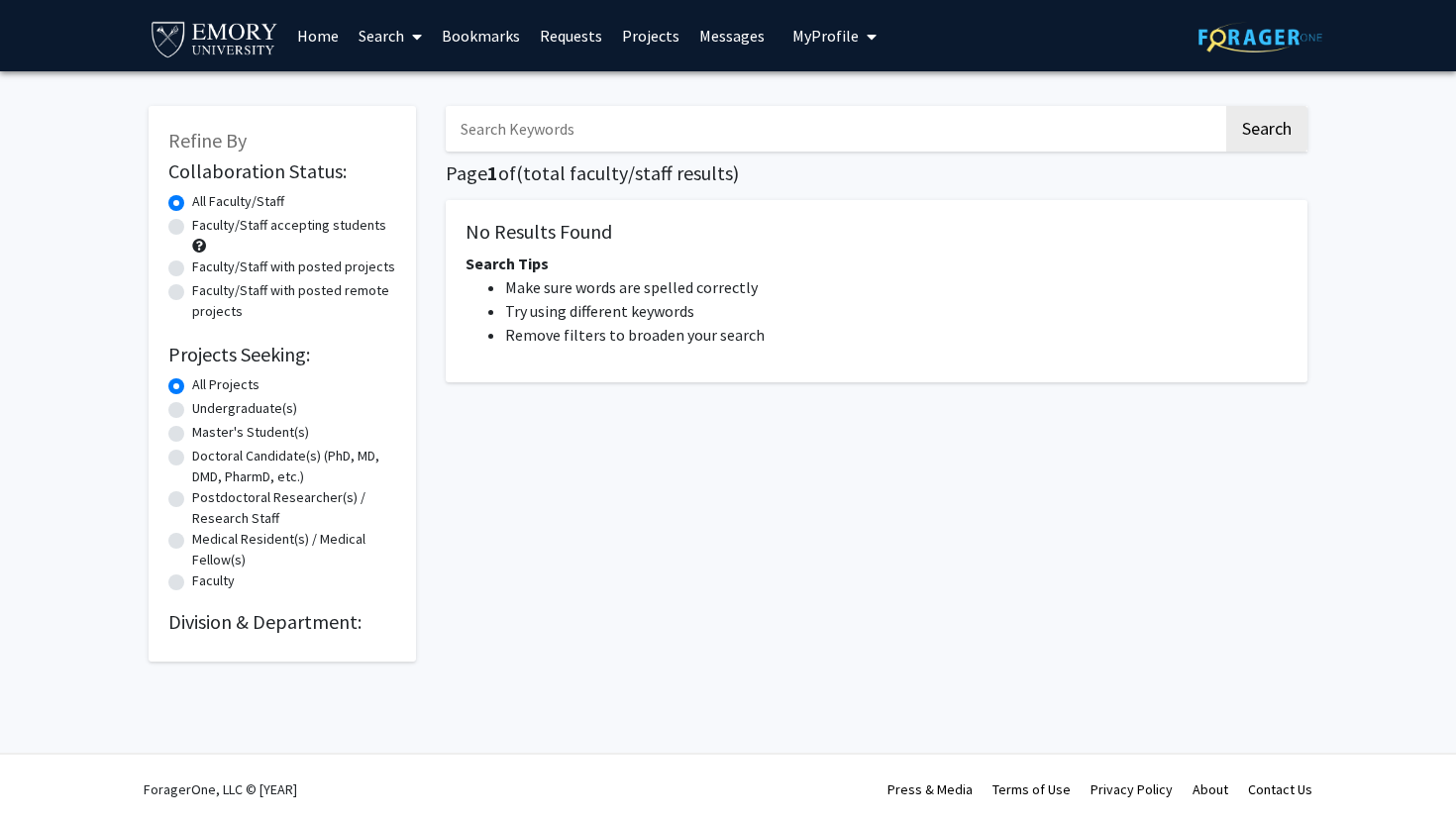 click at bounding box center (413, 37) 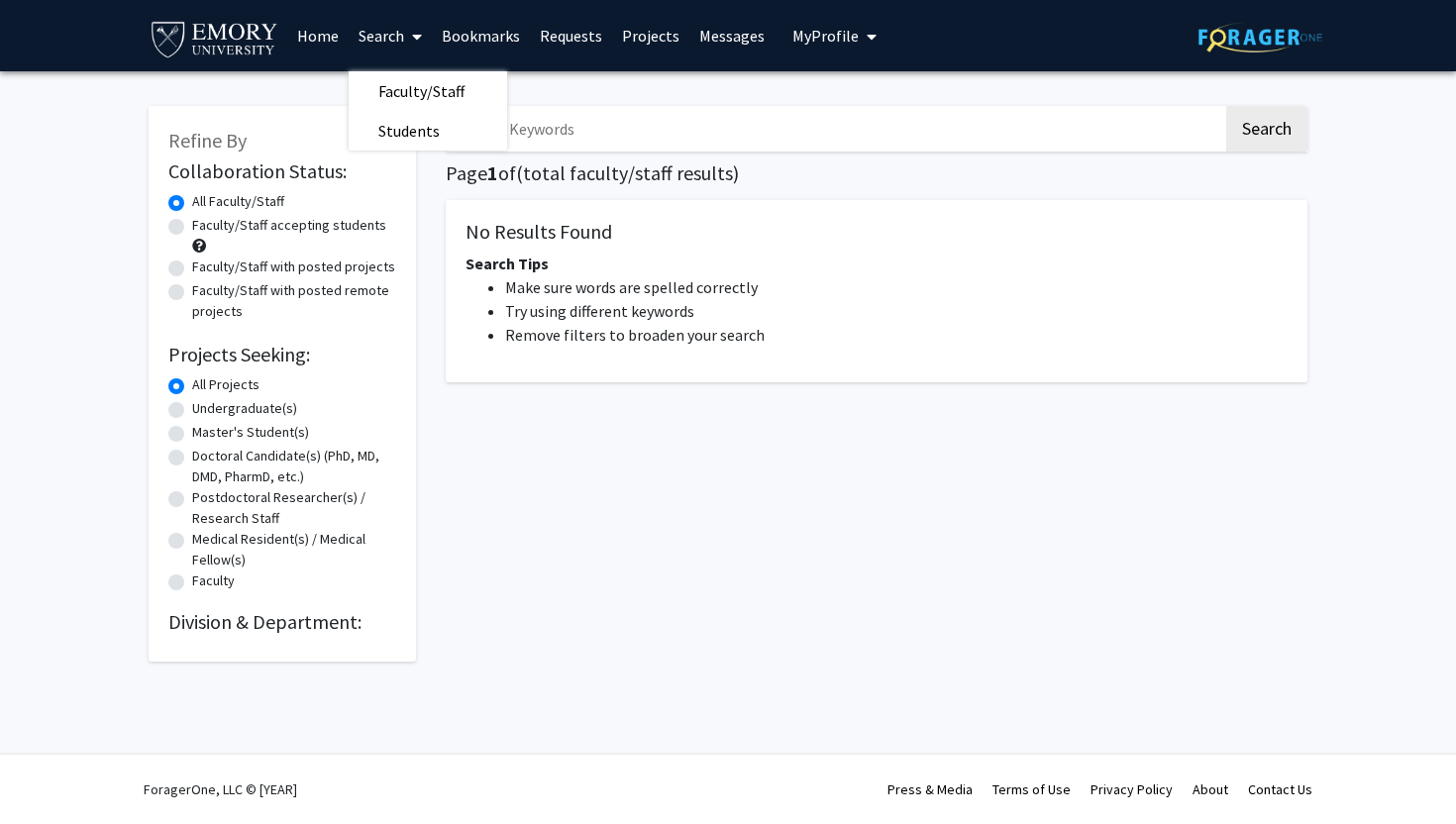 click at bounding box center (413, 37) 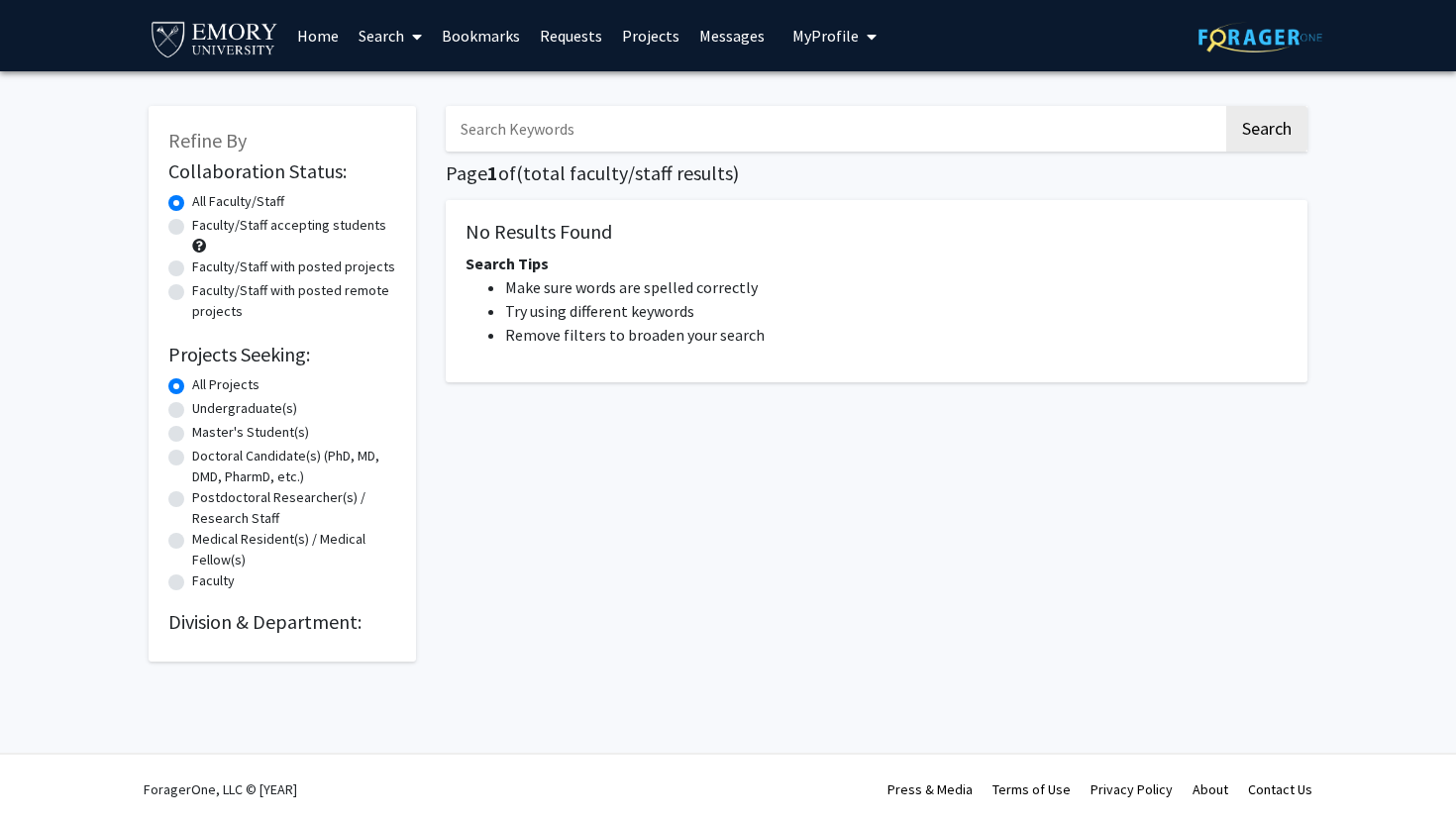 click on "Faculty/Staff accepting students" at bounding box center [289, 225] 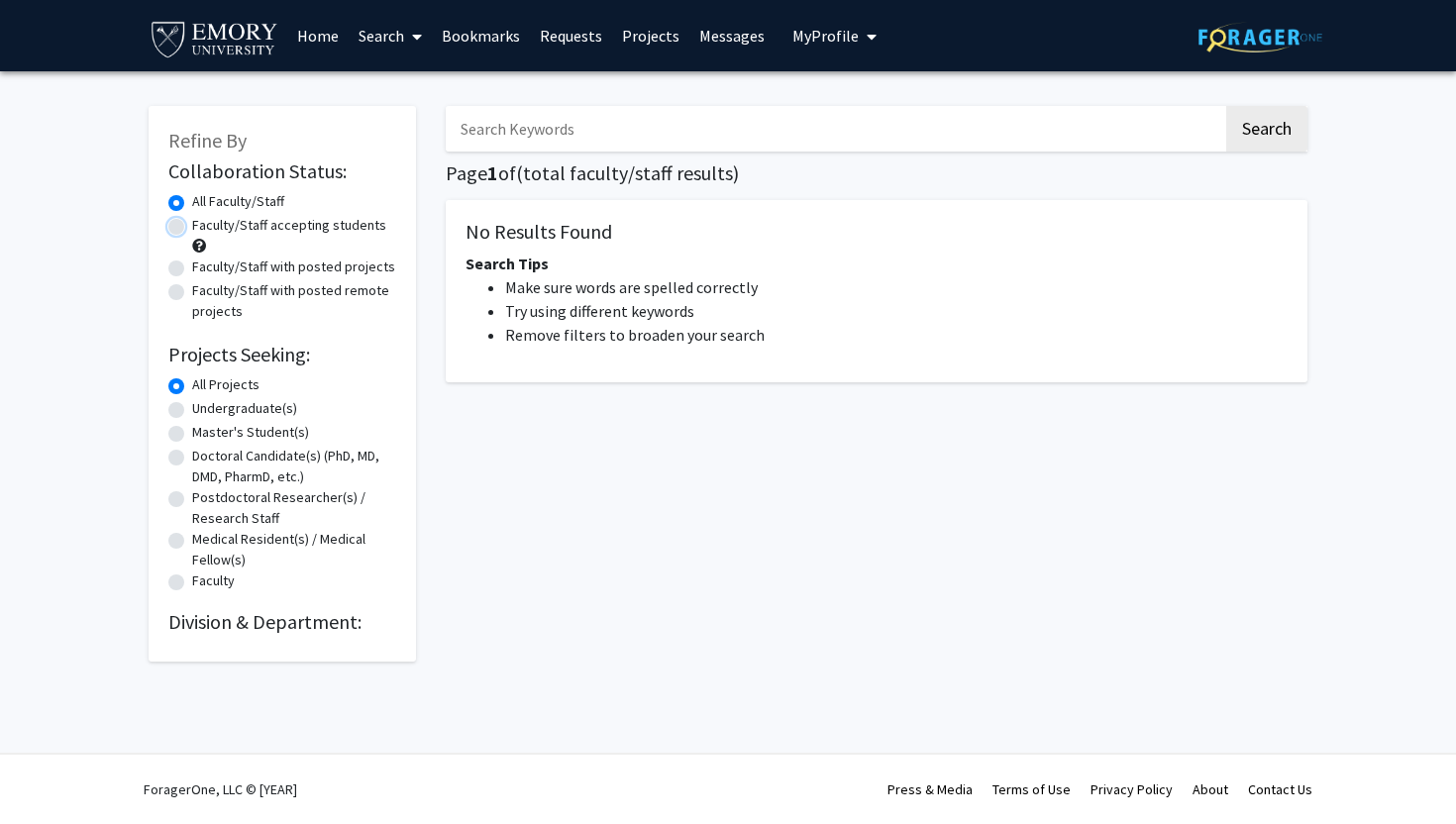click on "Faculty/Staff accepting students" at bounding box center [198, 221] 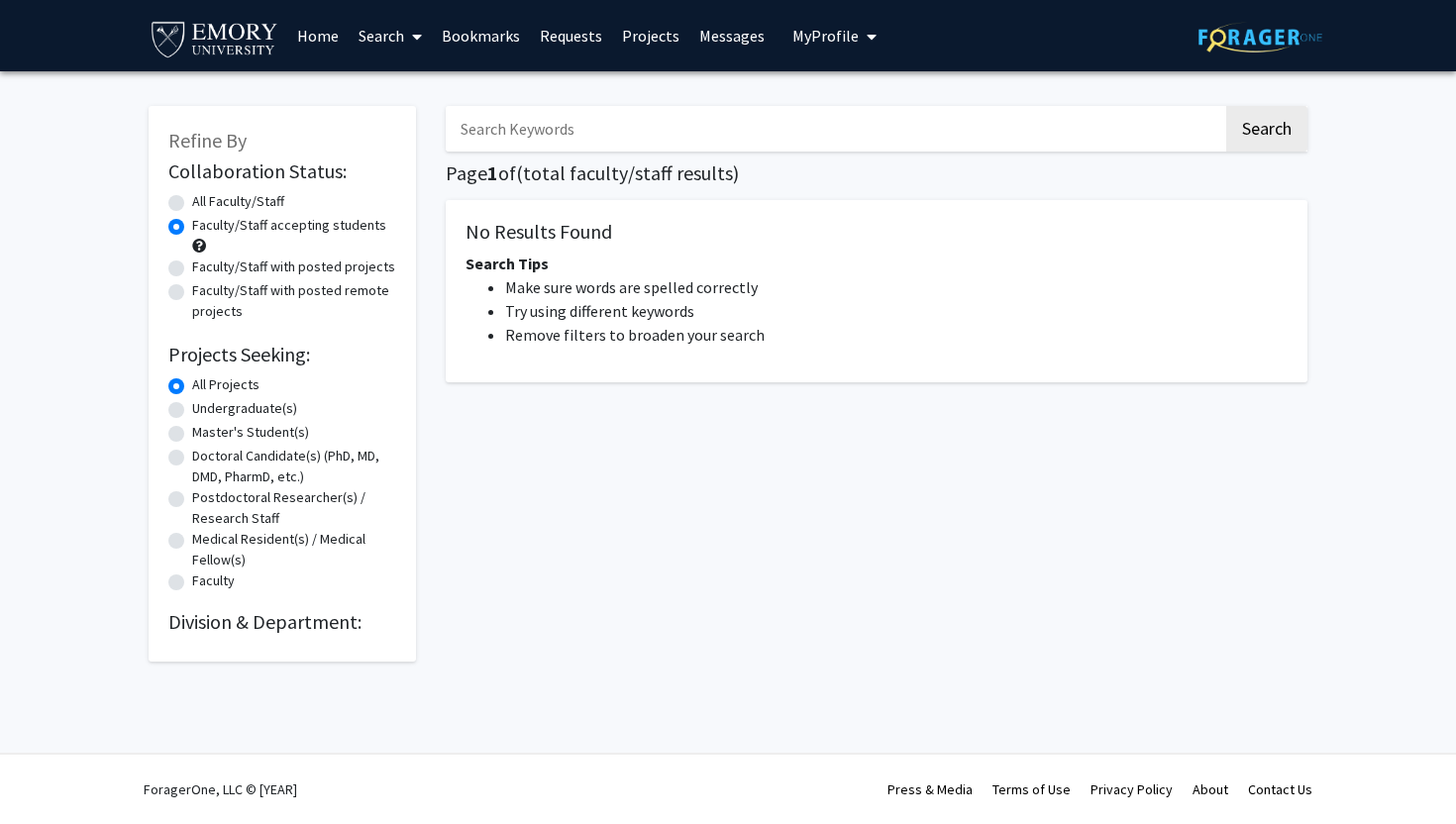 click on "Faculty/Staff with posted projects" at bounding box center [293, 266] 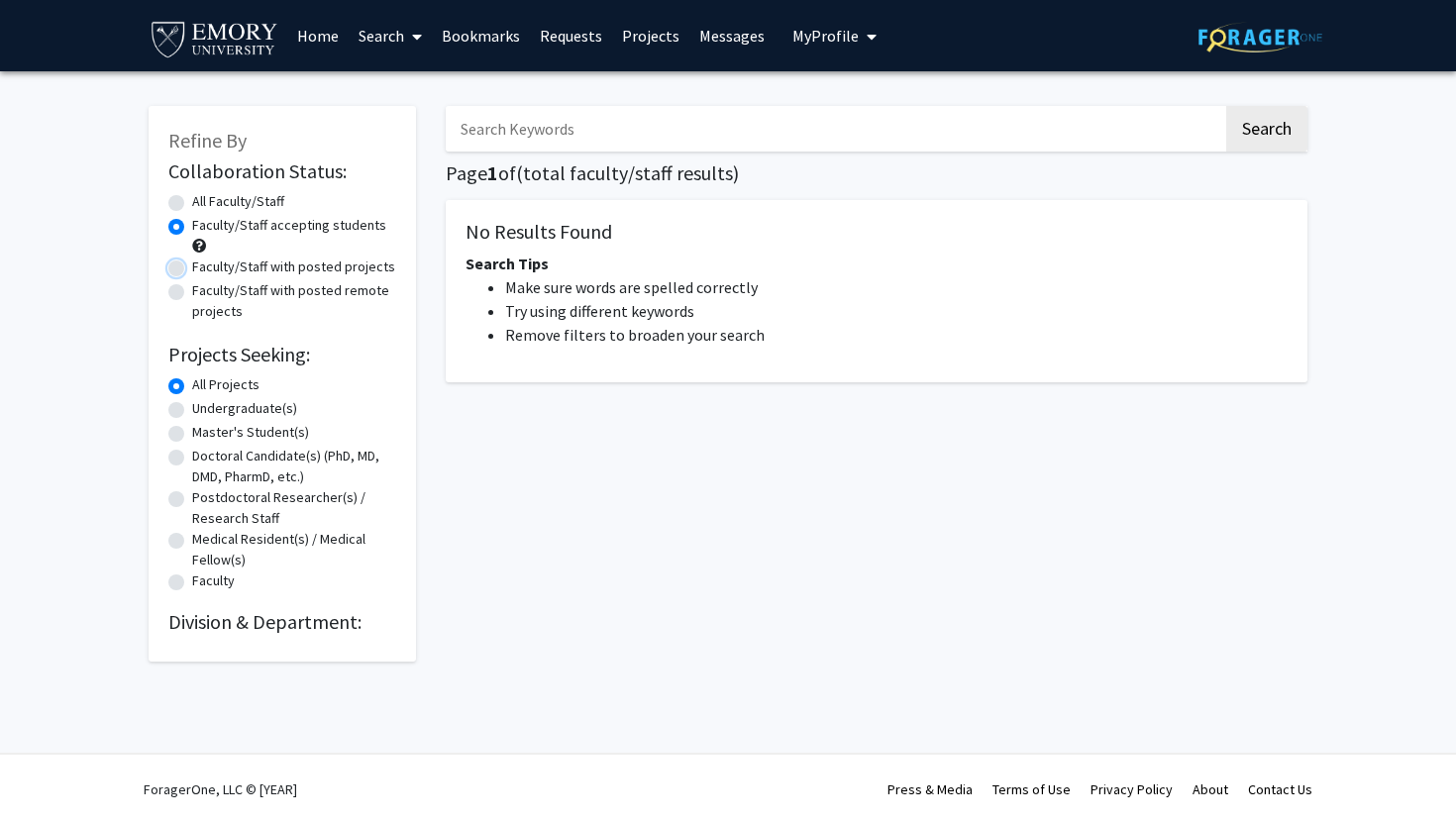 click on "Faculty/Staff with posted projects" at bounding box center (198, 262) 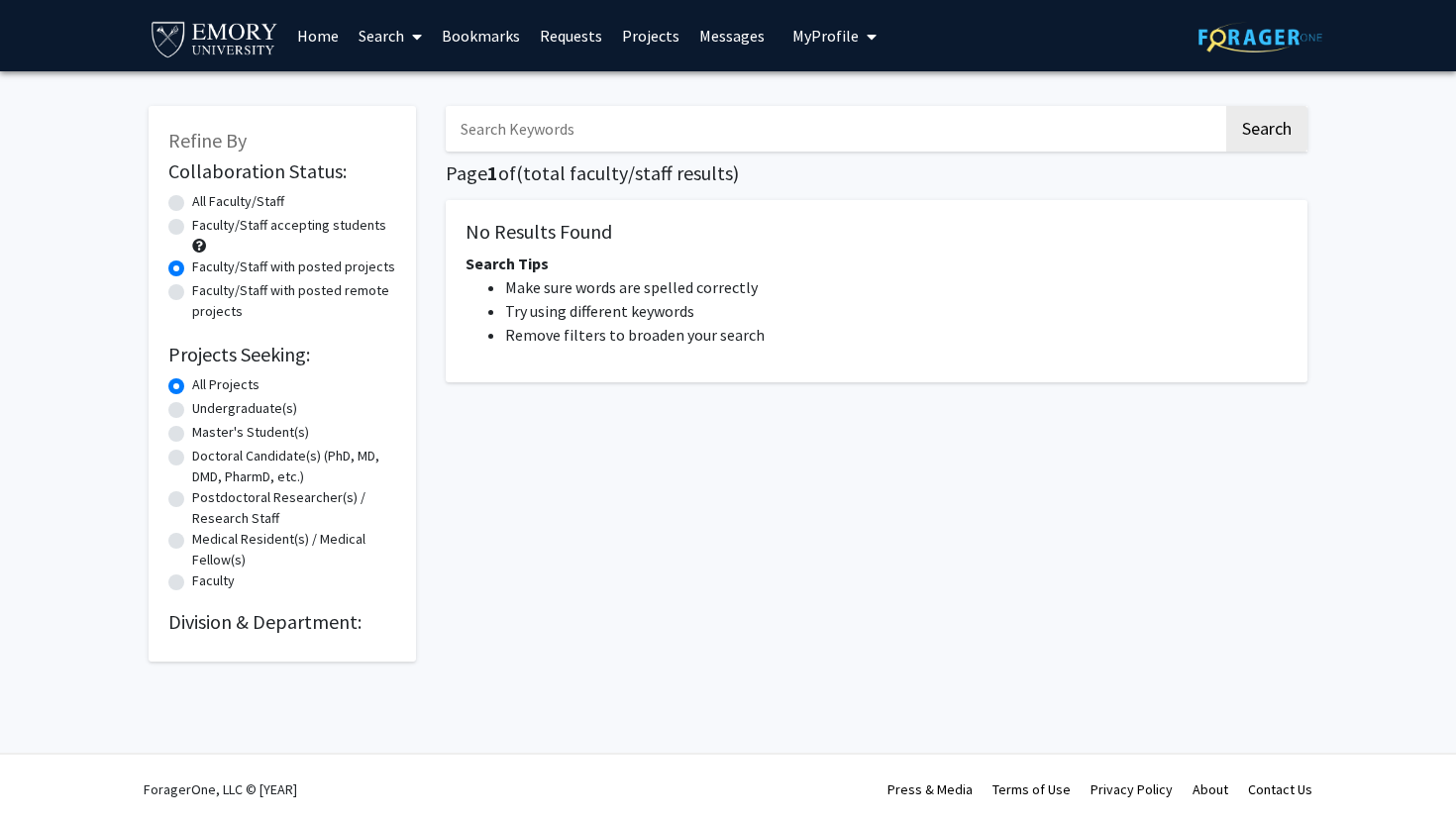 click on "Faculty/Staff accepting students" at bounding box center (289, 225) 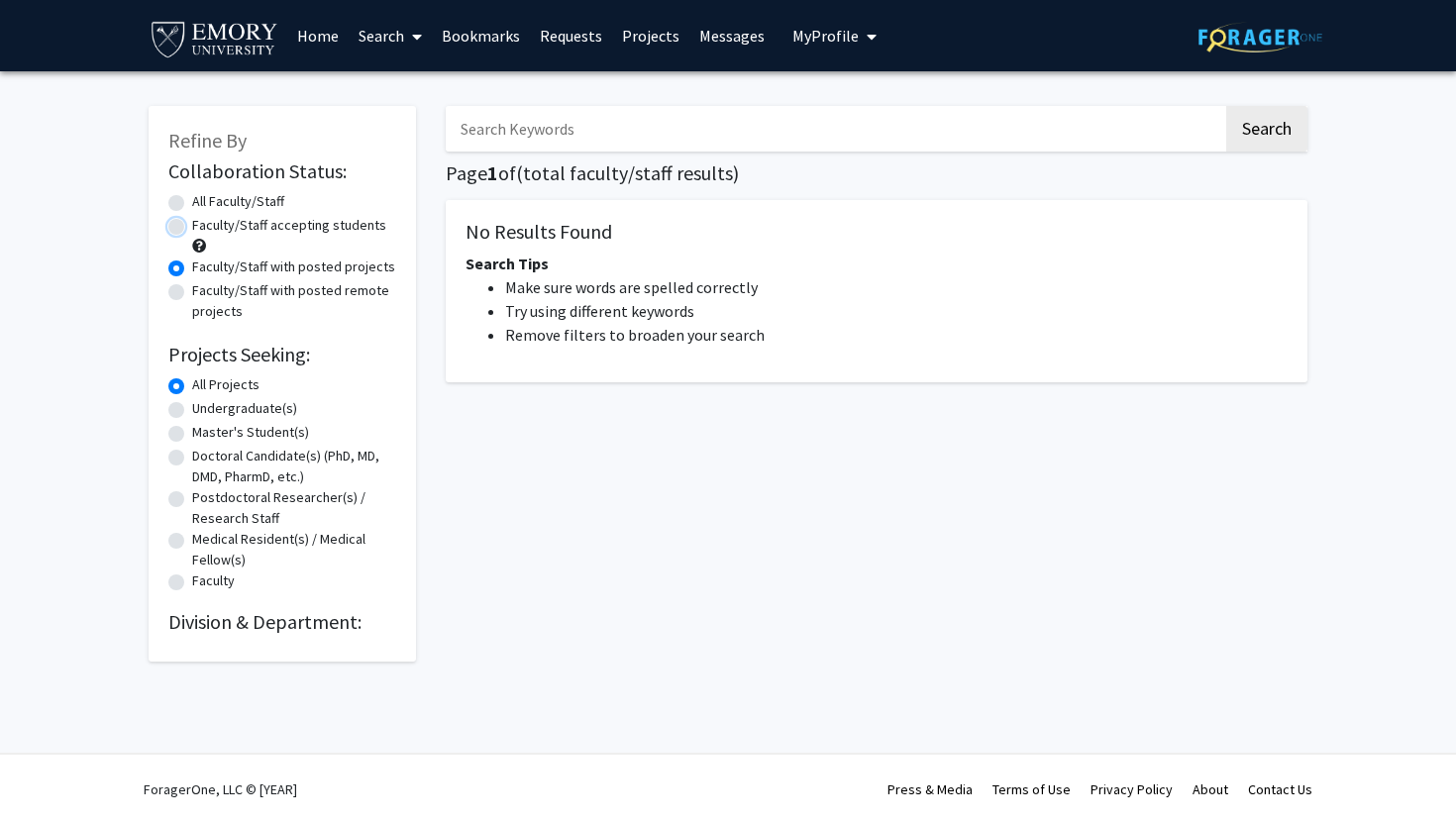 radio on "true" 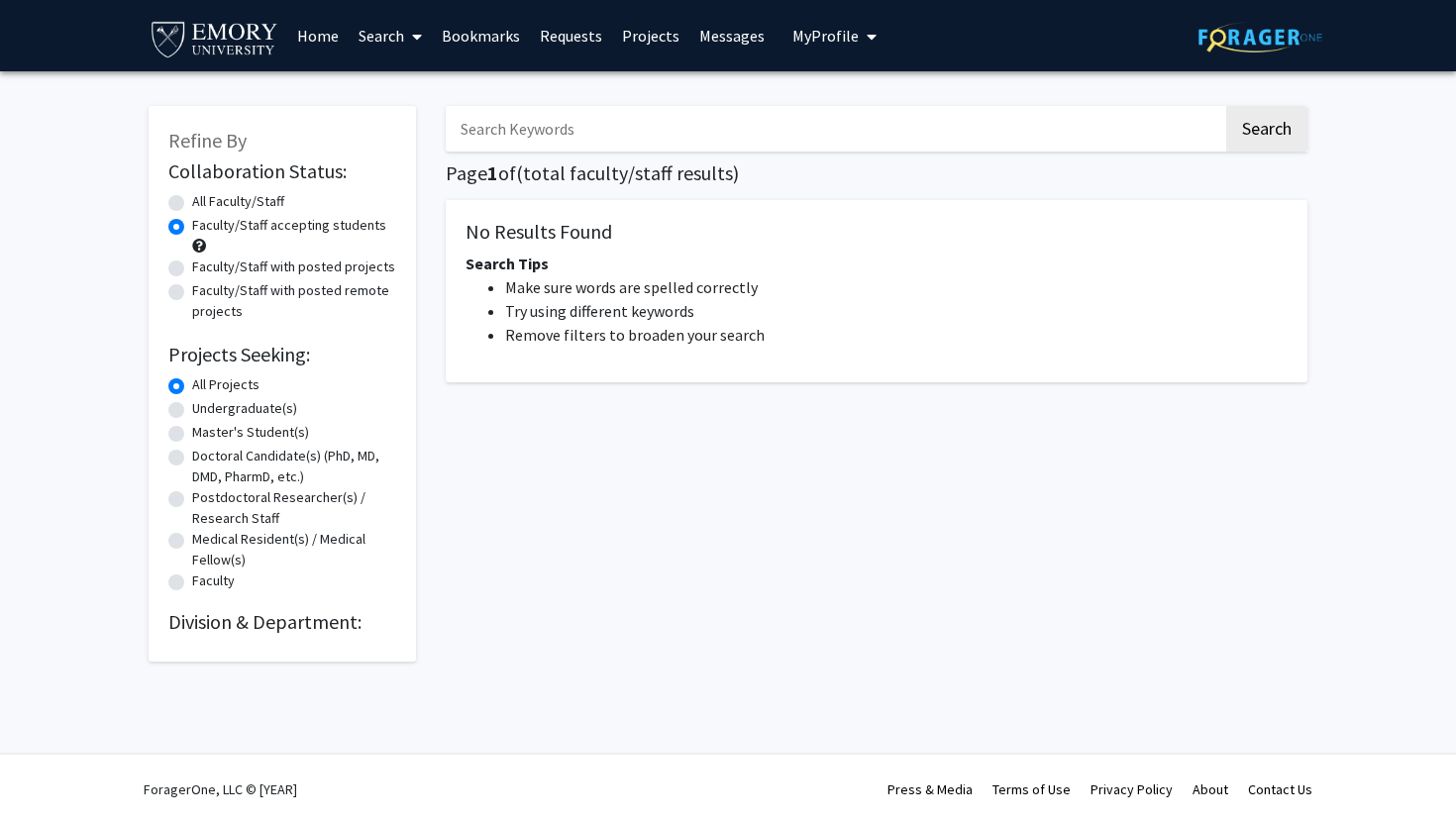 click on "All Faculty/Staff" at bounding box center (238, 201) 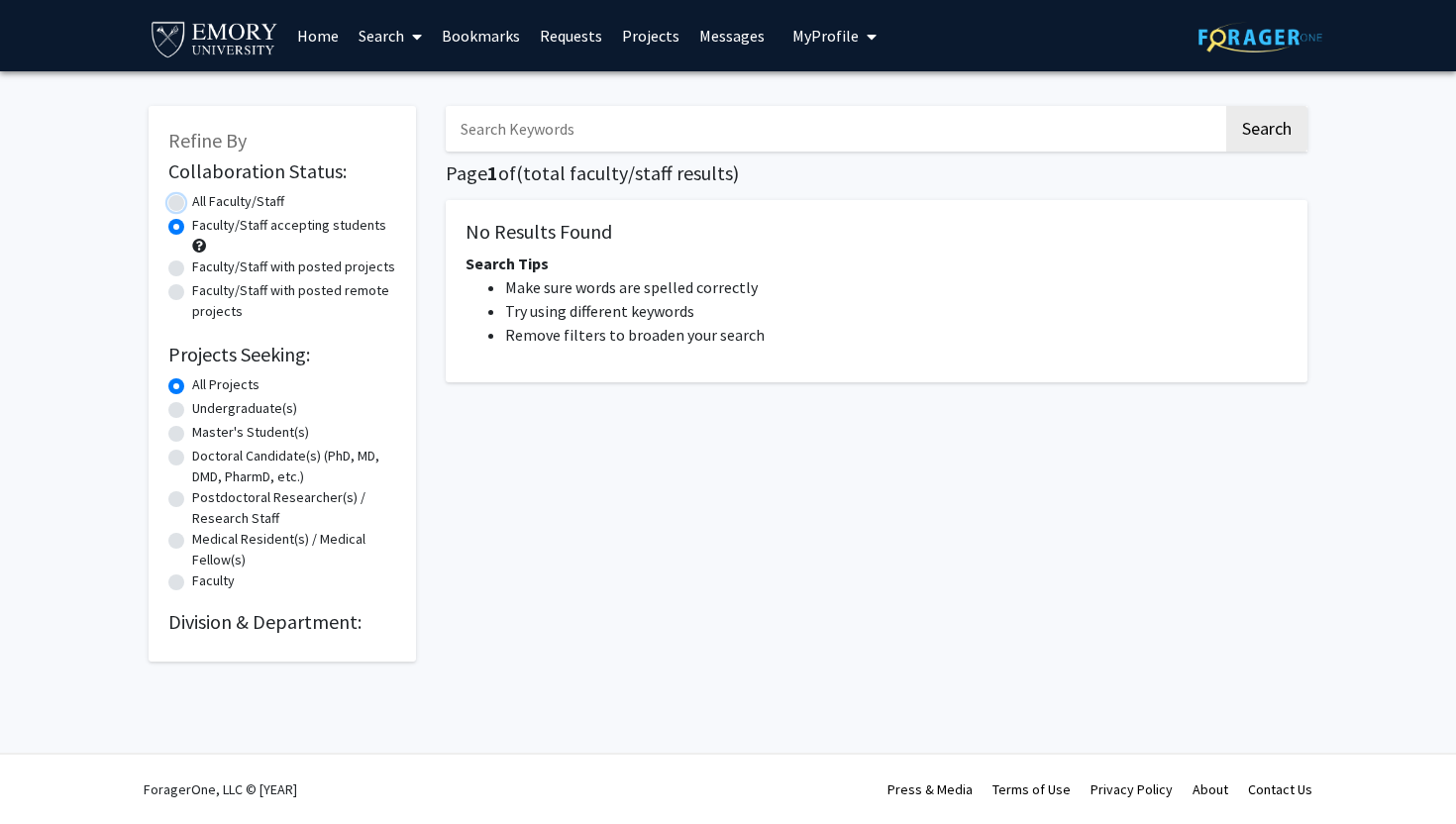 radio on "true" 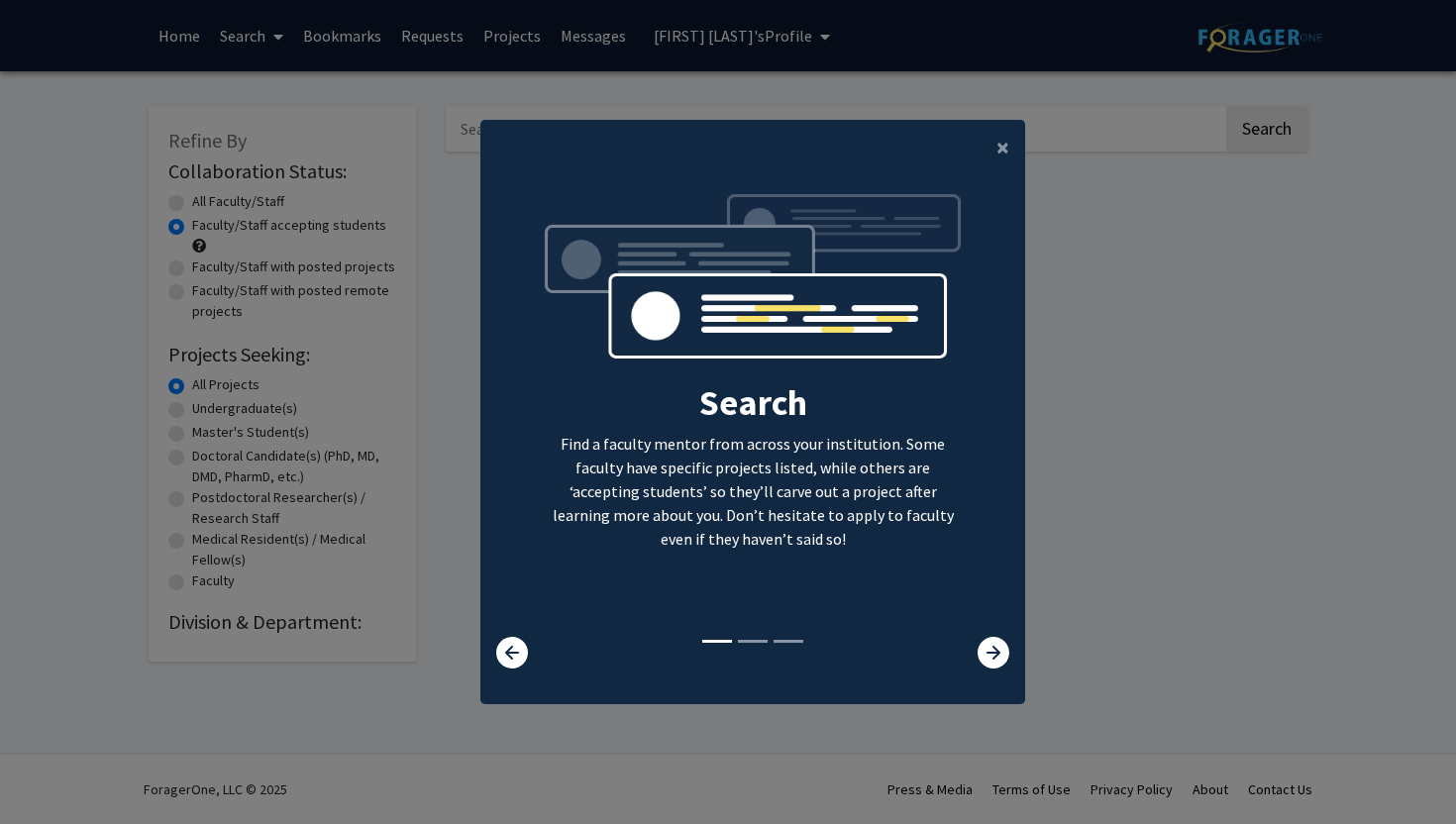 scroll, scrollTop: 0, scrollLeft: 0, axis: both 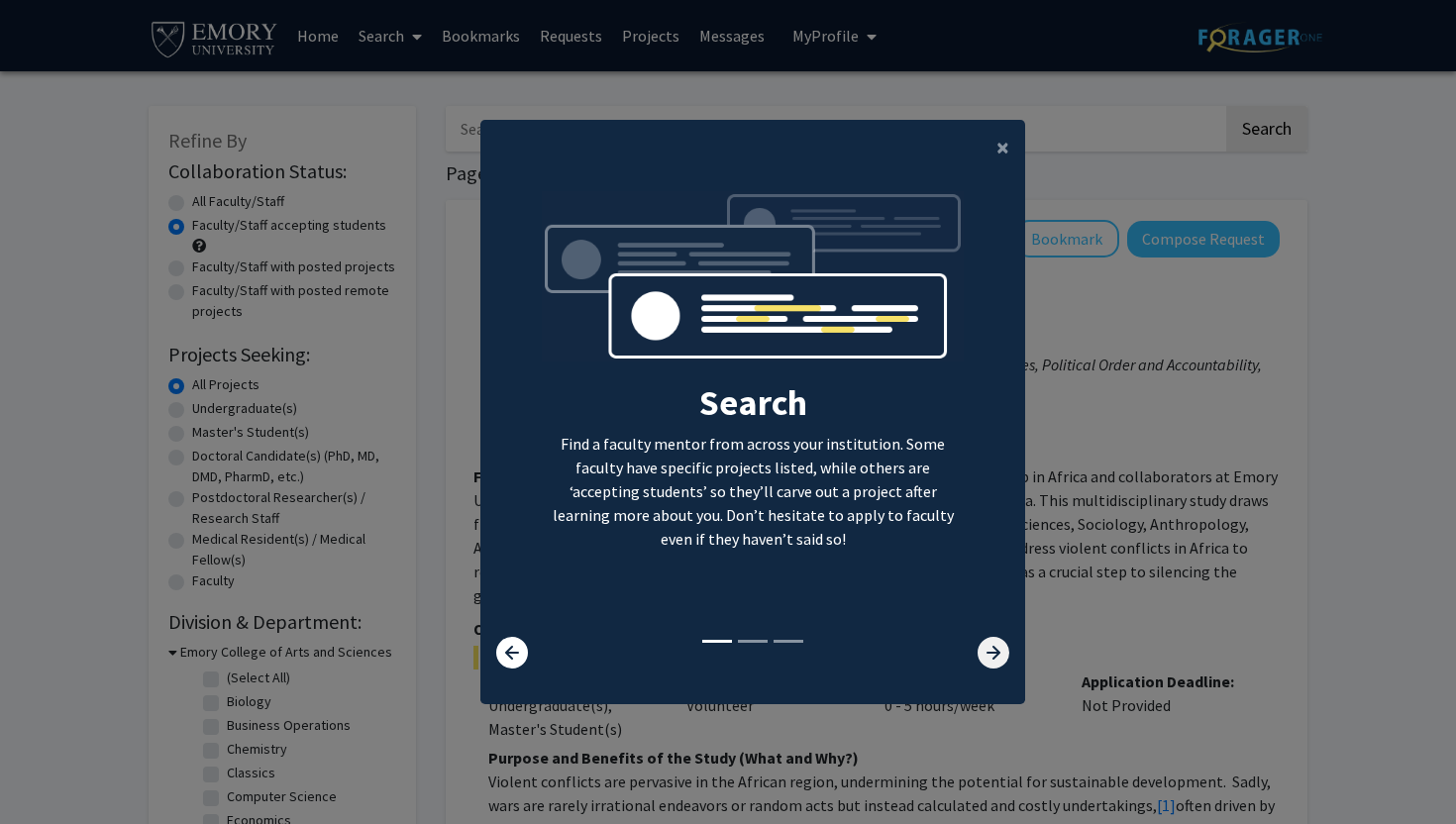 click at bounding box center [993, 653] 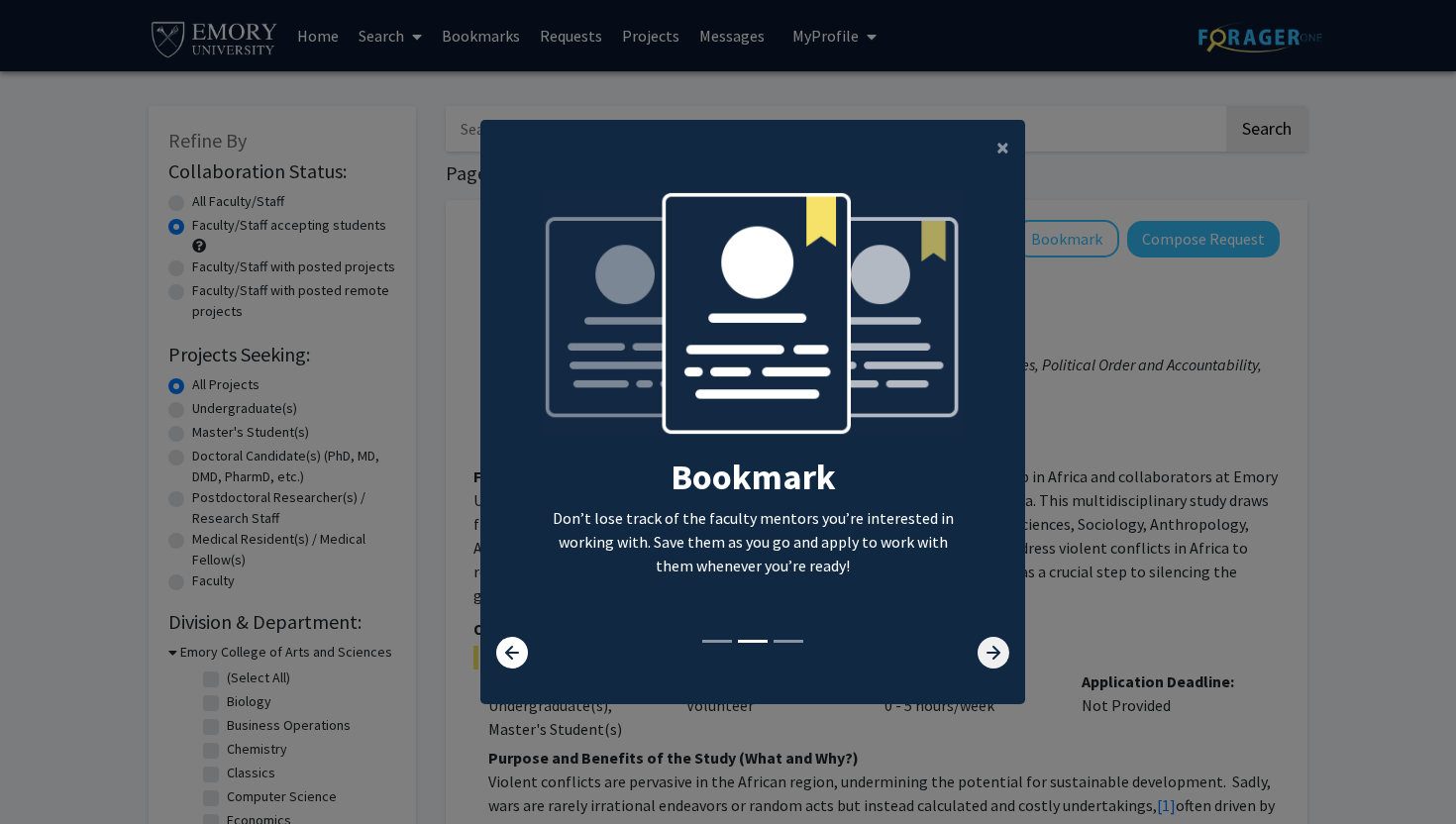 click at bounding box center [993, 653] 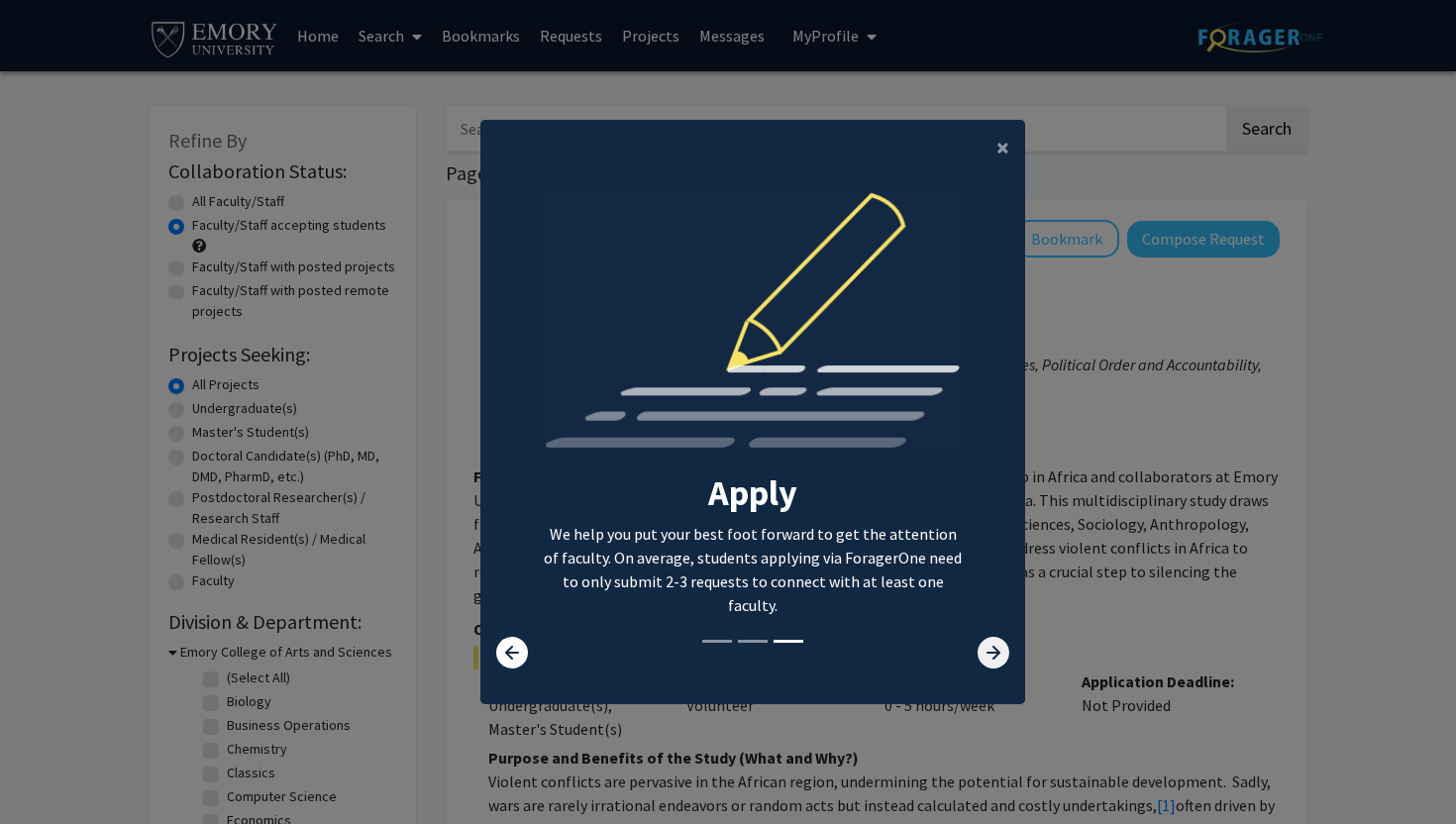 click at bounding box center (993, 653) 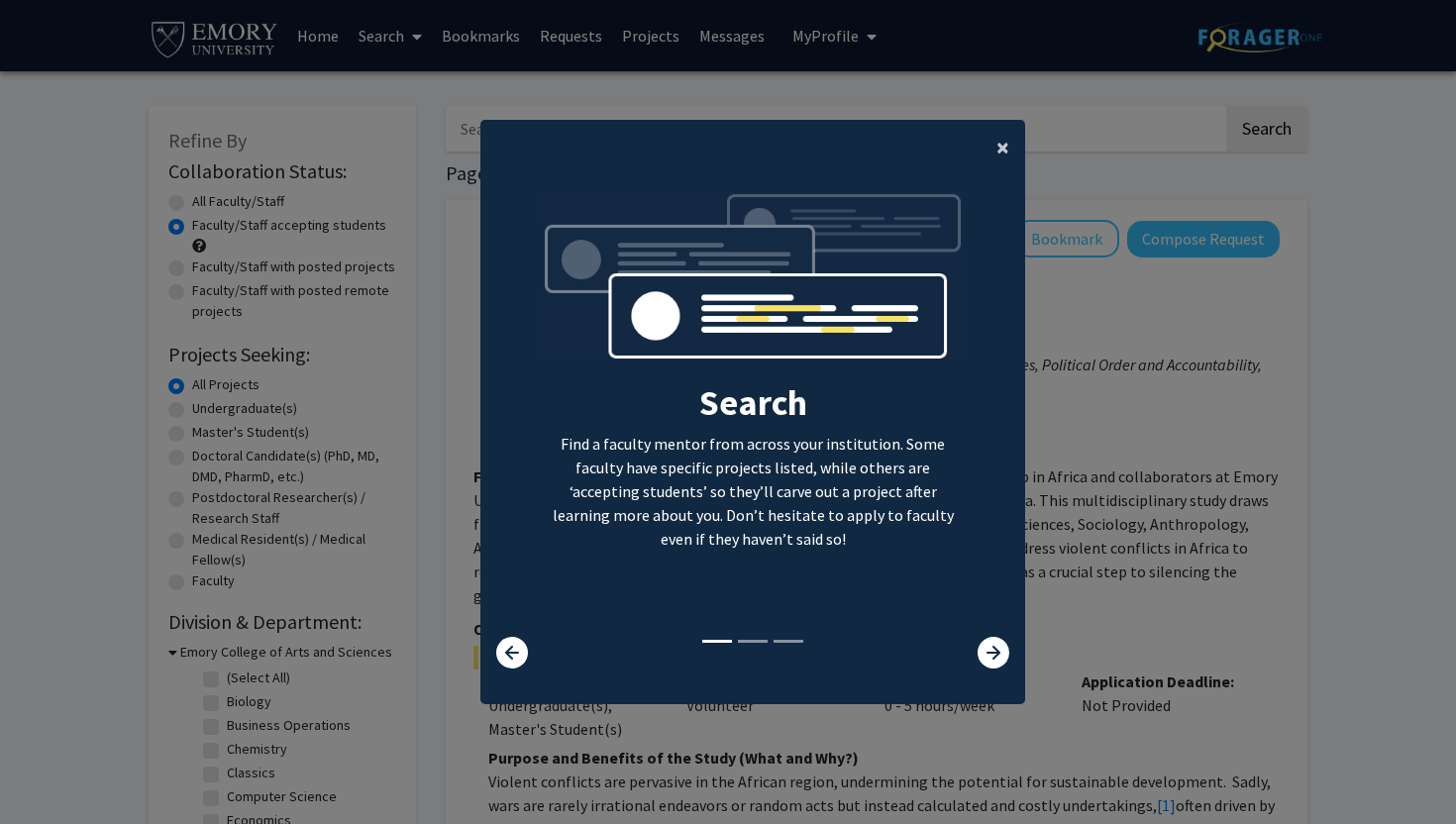 click on "×" at bounding box center (1002, 148) 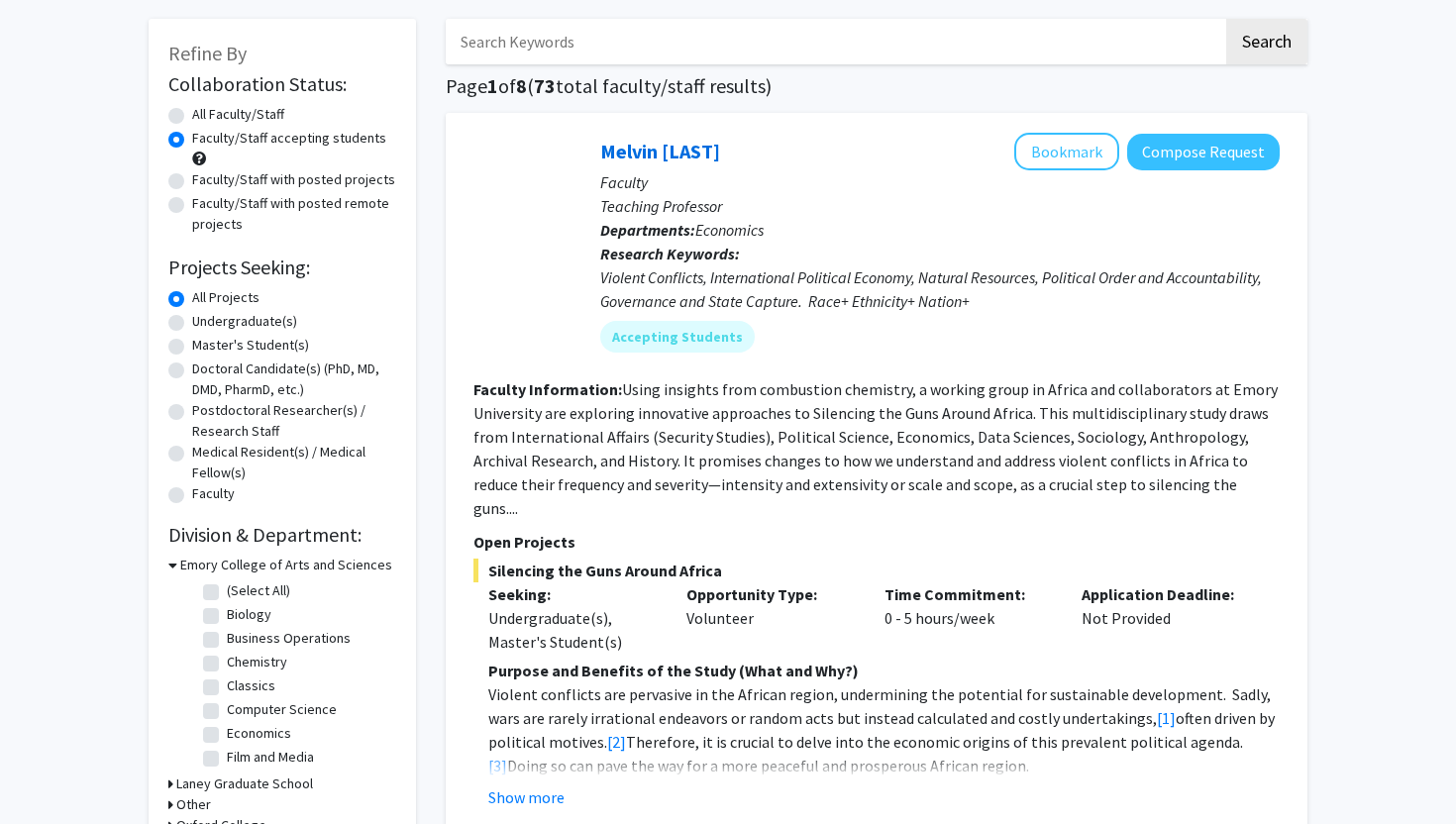 scroll, scrollTop: 109, scrollLeft: 0, axis: vertical 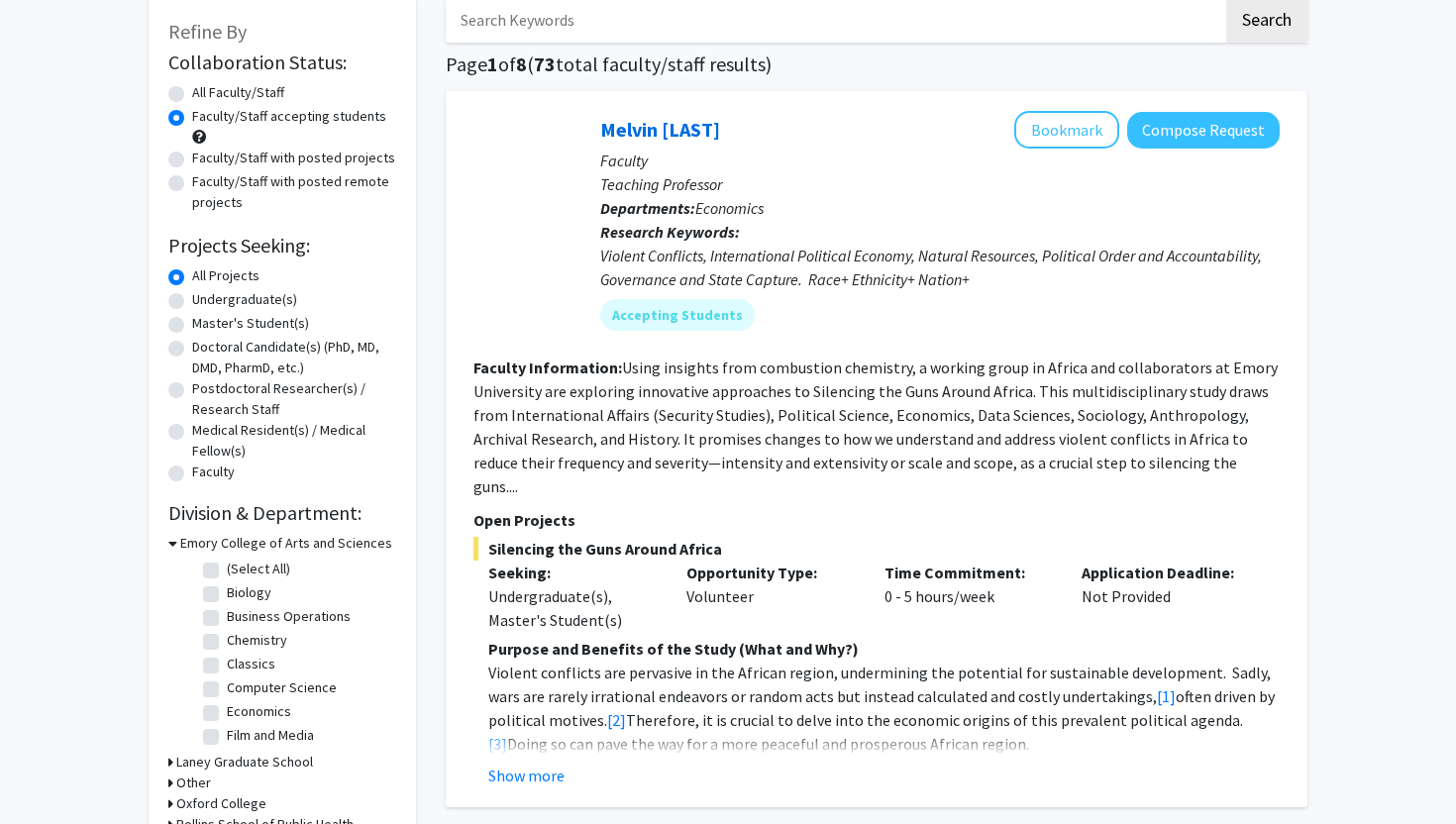 click on "Undergraduate(s)" at bounding box center [245, 299] 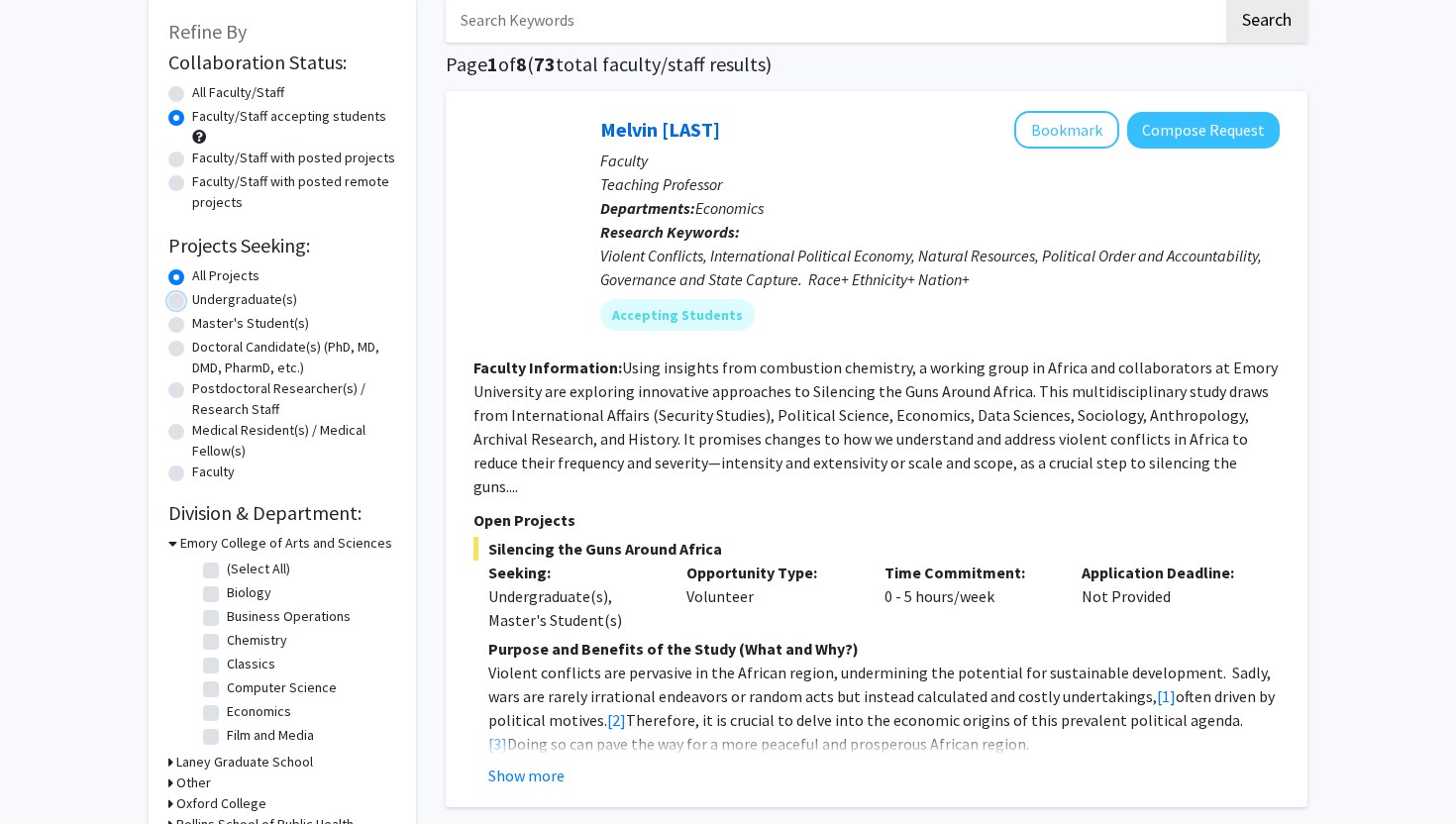 click on "Undergraduate(s)" at bounding box center (198, 295) 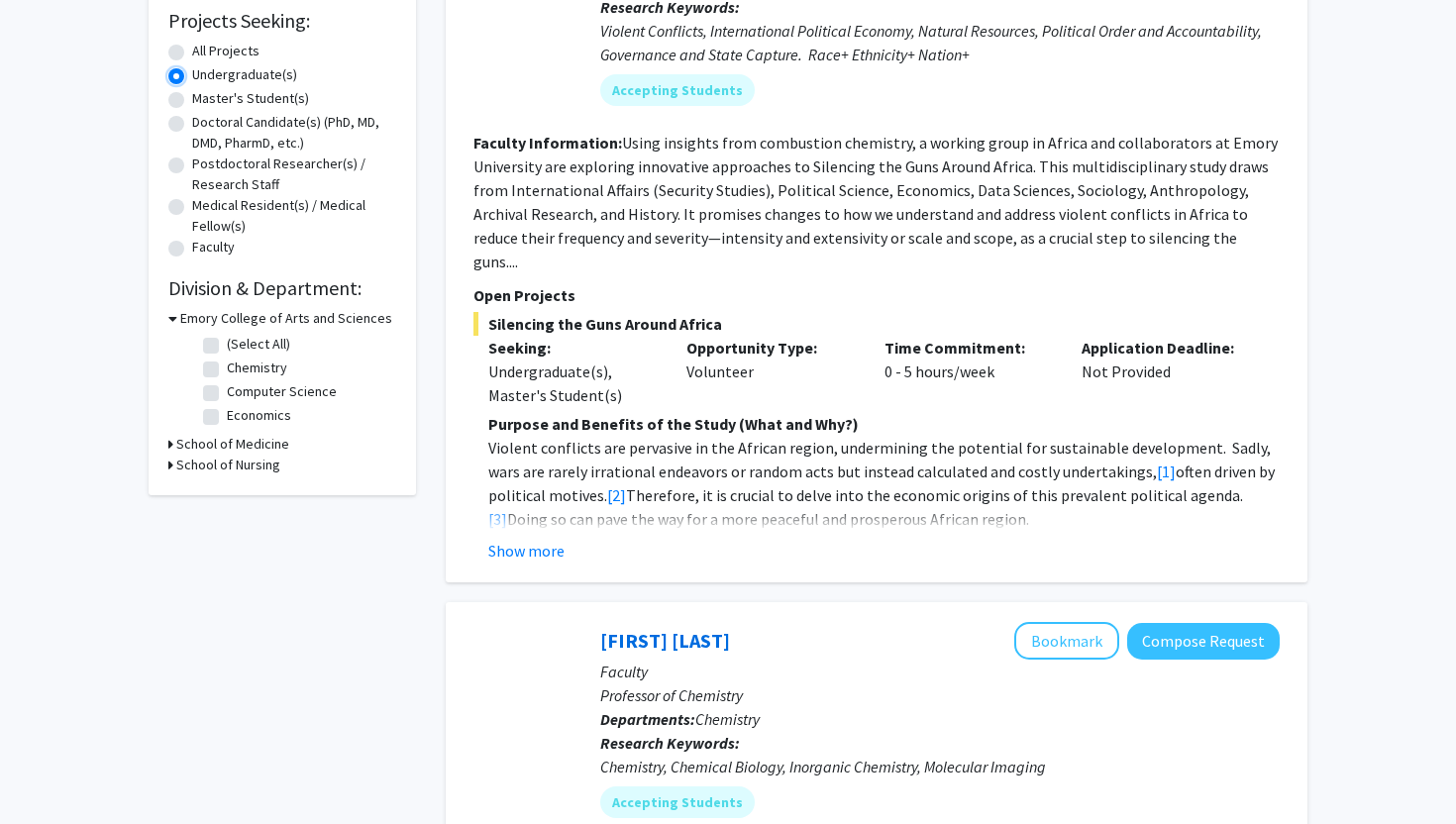 scroll, scrollTop: 337, scrollLeft: 0, axis: vertical 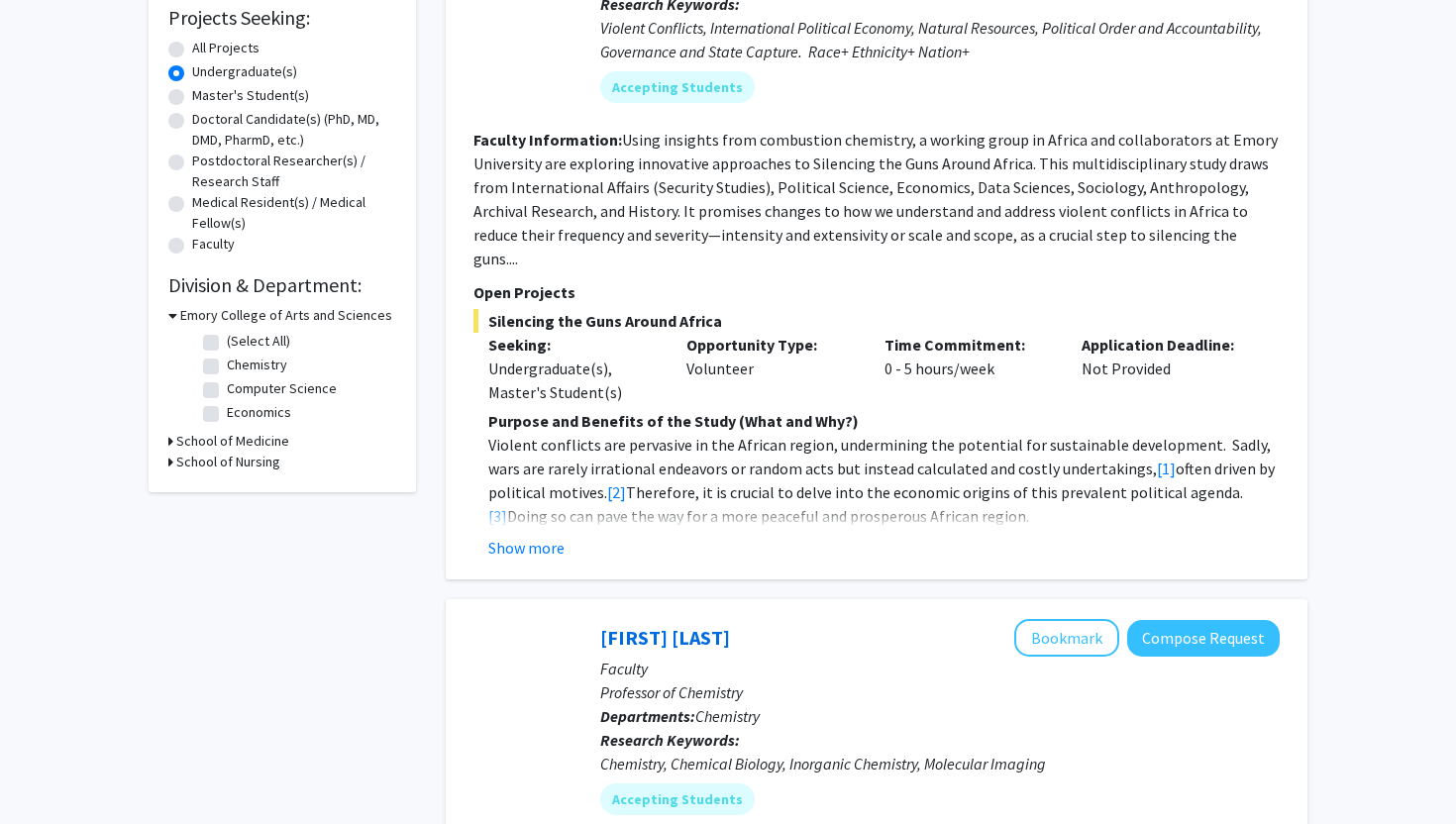 click on "School of Medicine" at bounding box center [233, 441] 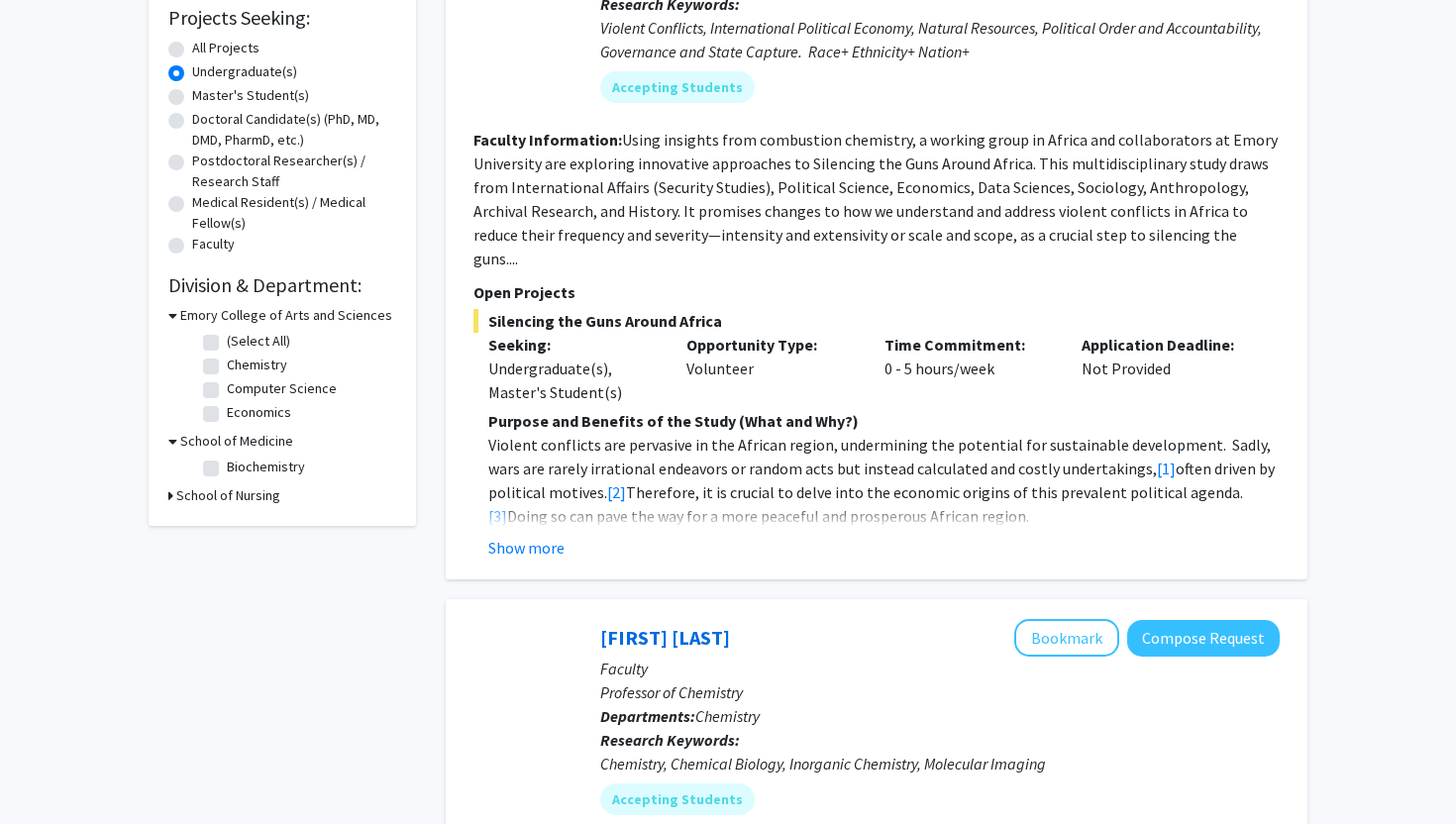 click on "School of Medicine" at bounding box center (237, 441) 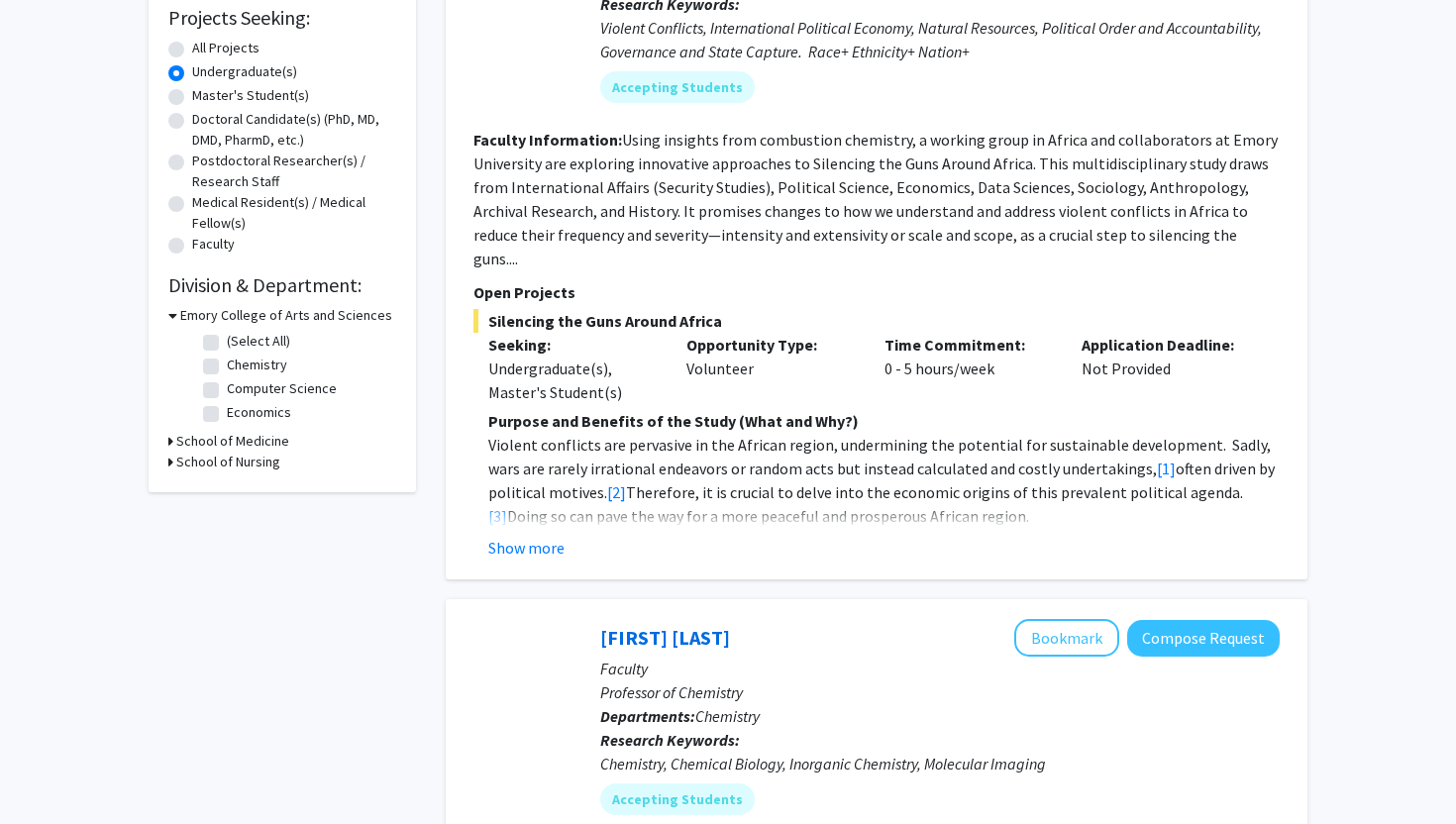 click on "School of Nursing" at bounding box center [228, 462] 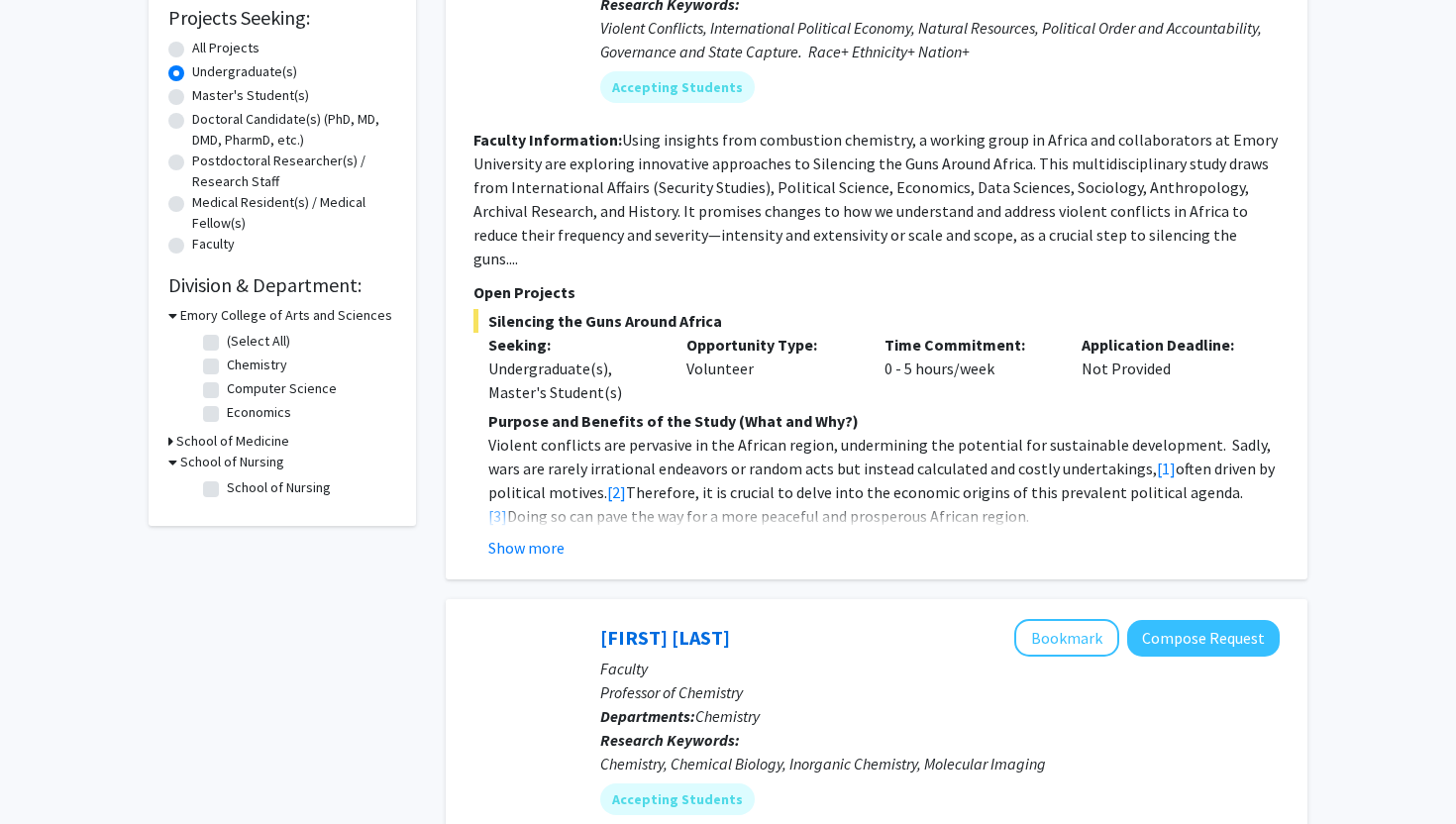 click on "School of Nursing" at bounding box center [232, 462] 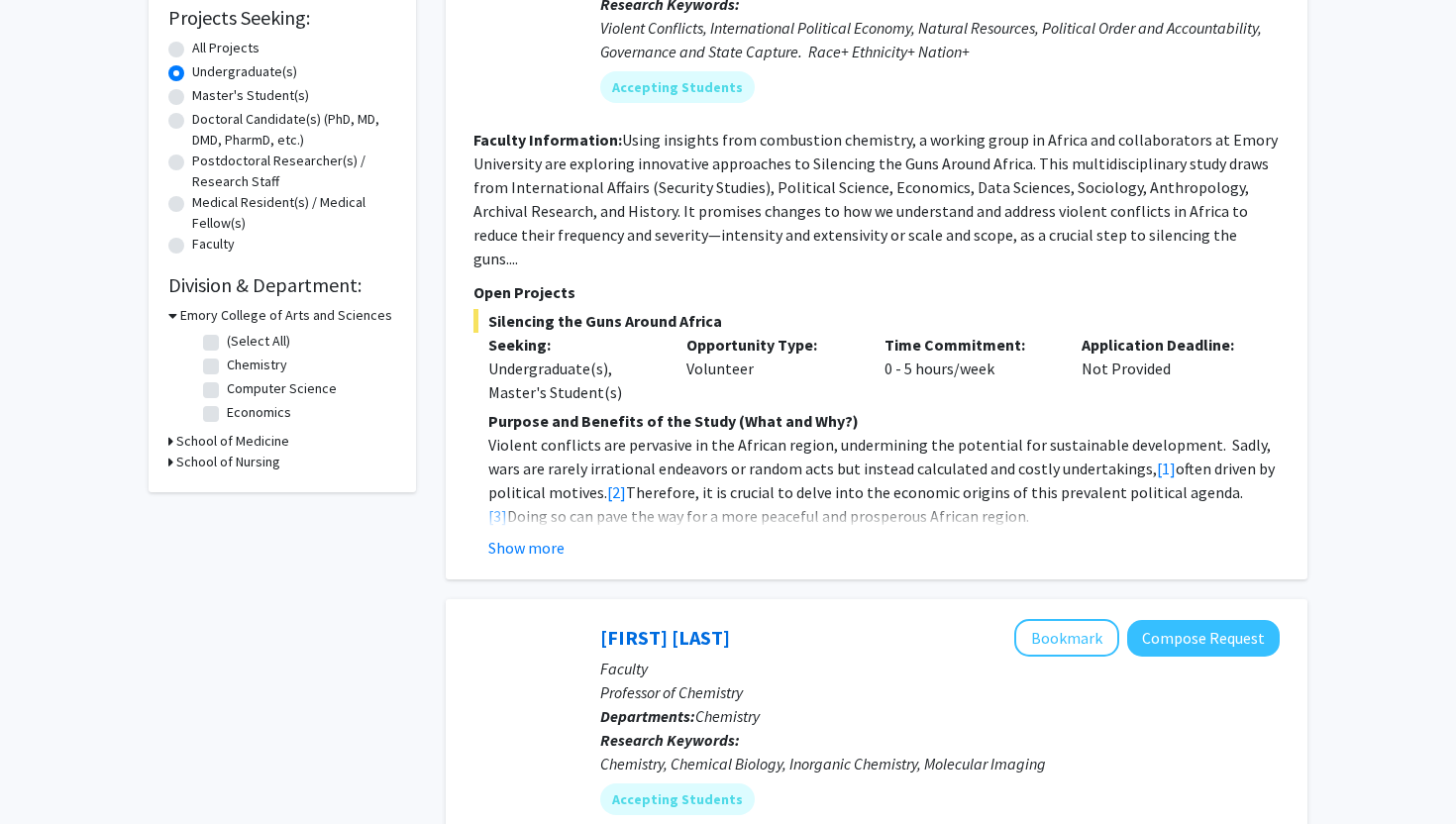 click on "Emory College of Arts and Sciences" at bounding box center [286, 315] 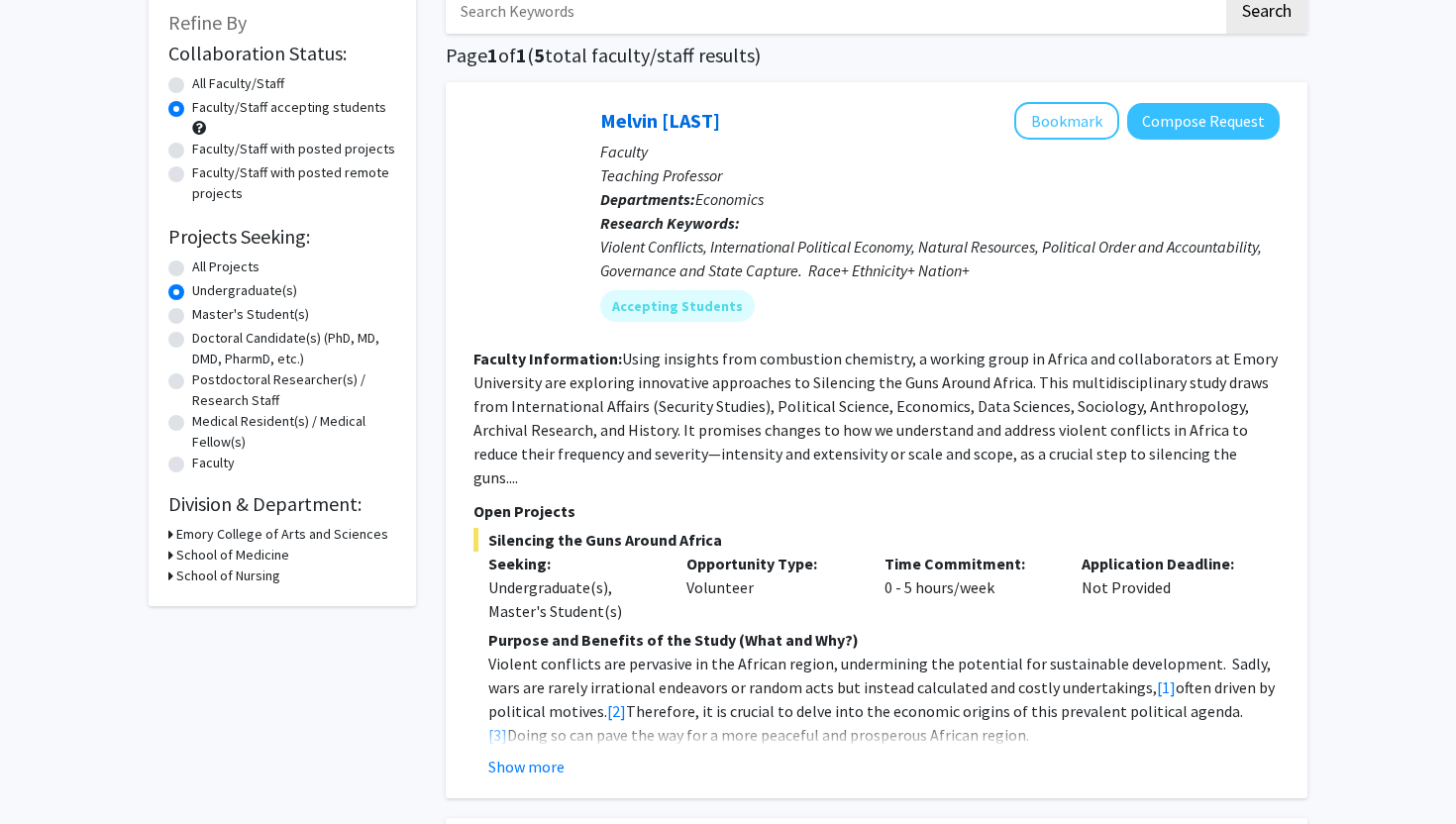 scroll, scrollTop: 0, scrollLeft: 0, axis: both 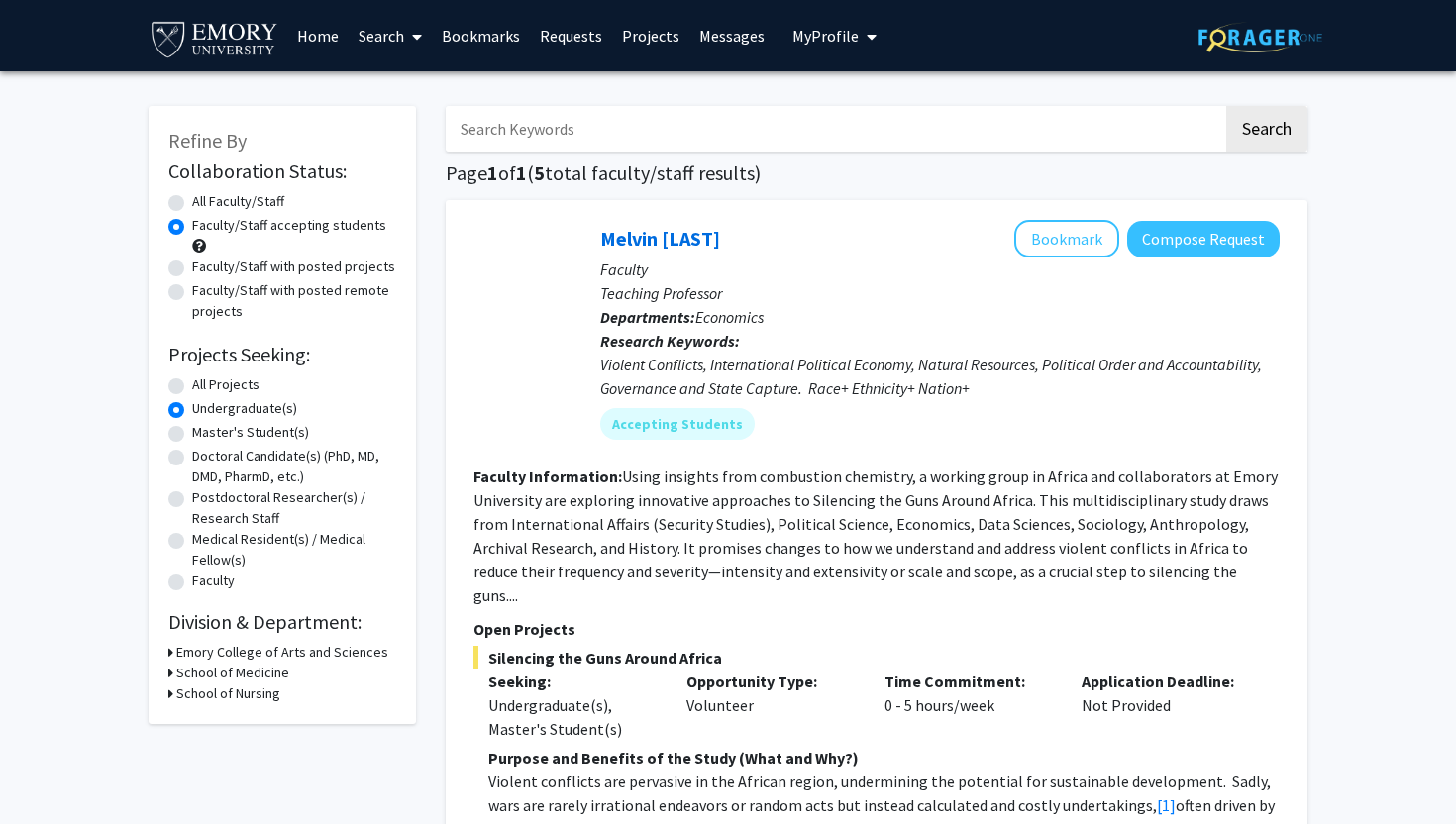click on "All Projects" at bounding box center [226, 384] 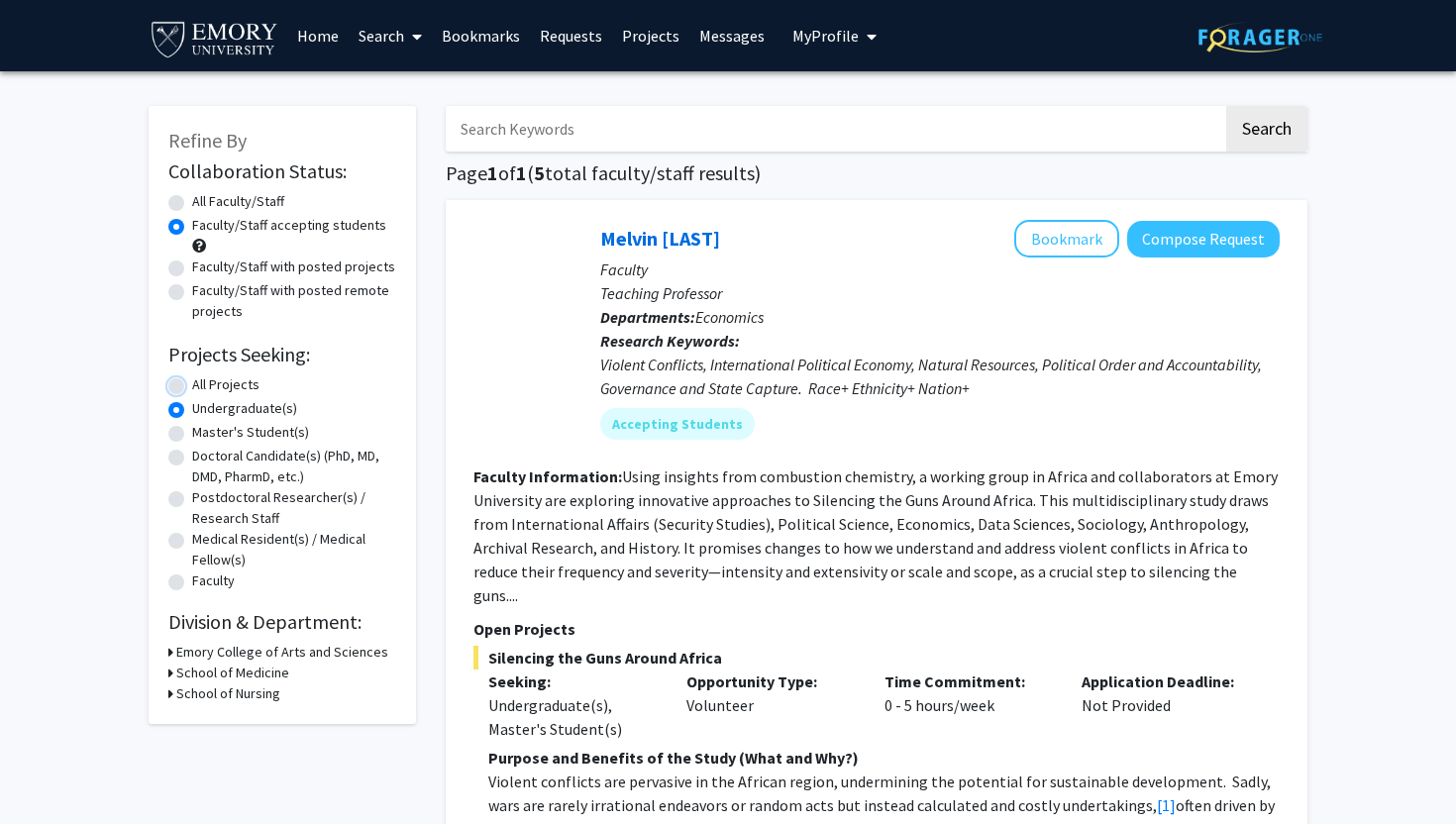 click on "All Projects" at bounding box center (198, 380) 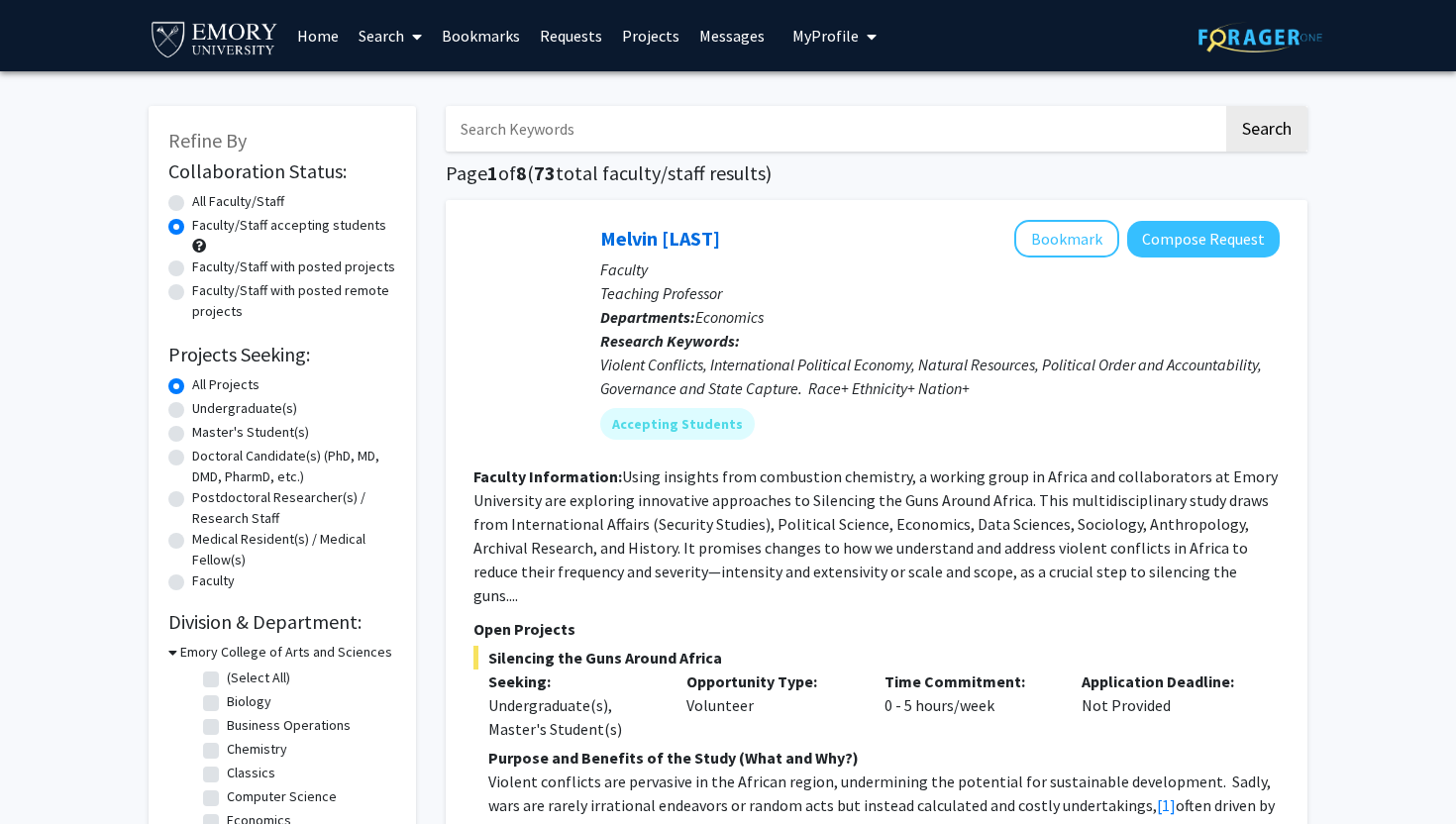 click on "Refine By Collaboration Status: Collaboration Status  All Faculty/Staff    Collaboration Status  Faculty/Staff accepting students    Collaboration Status  Faculty/Staff with posted projects    Collaboration Status  Faculty/Staff with posted remote projects    Projects Seeking: Projects Seeking Level  All Projects    Projects Seeking Level  Undergraduate(s)    Projects Seeking Level  Master's Student(s)    Projects Seeking Level  Doctoral Candidate(s) (PhD, MD, DMD, PharmD, etc.)    Projects Seeking Level  Postdoctoral Researcher(s) / Research Staff    Projects Seeking Level  Medical Resident(s) / Medical Fellow(s)    Projects Seeking Level  Faculty    Division & Department:      Emory College of Arts and Sciences  (Select All)  (Select All)  Biology  Biology  Business Operations  Business Operations  Chemistry  Chemistry  Classics  Classics  Computer Science  Computer Science  Economics  Economics  Film and Media  Film and Media  French and Italian Studies  French and Italian Studies  History" at bounding box center (282, 556) 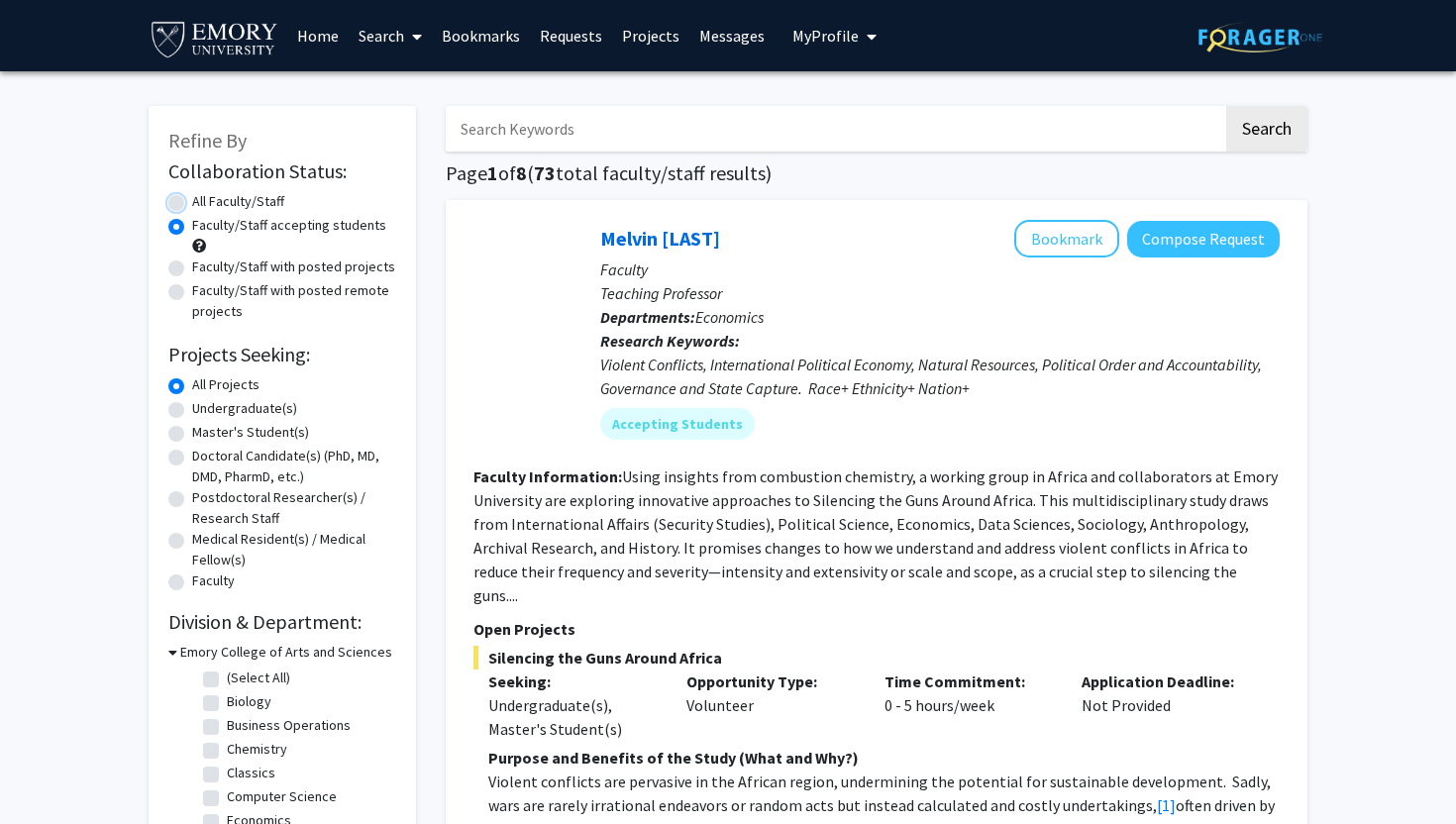 click on "All Faculty/Staff" at bounding box center (198, 197) 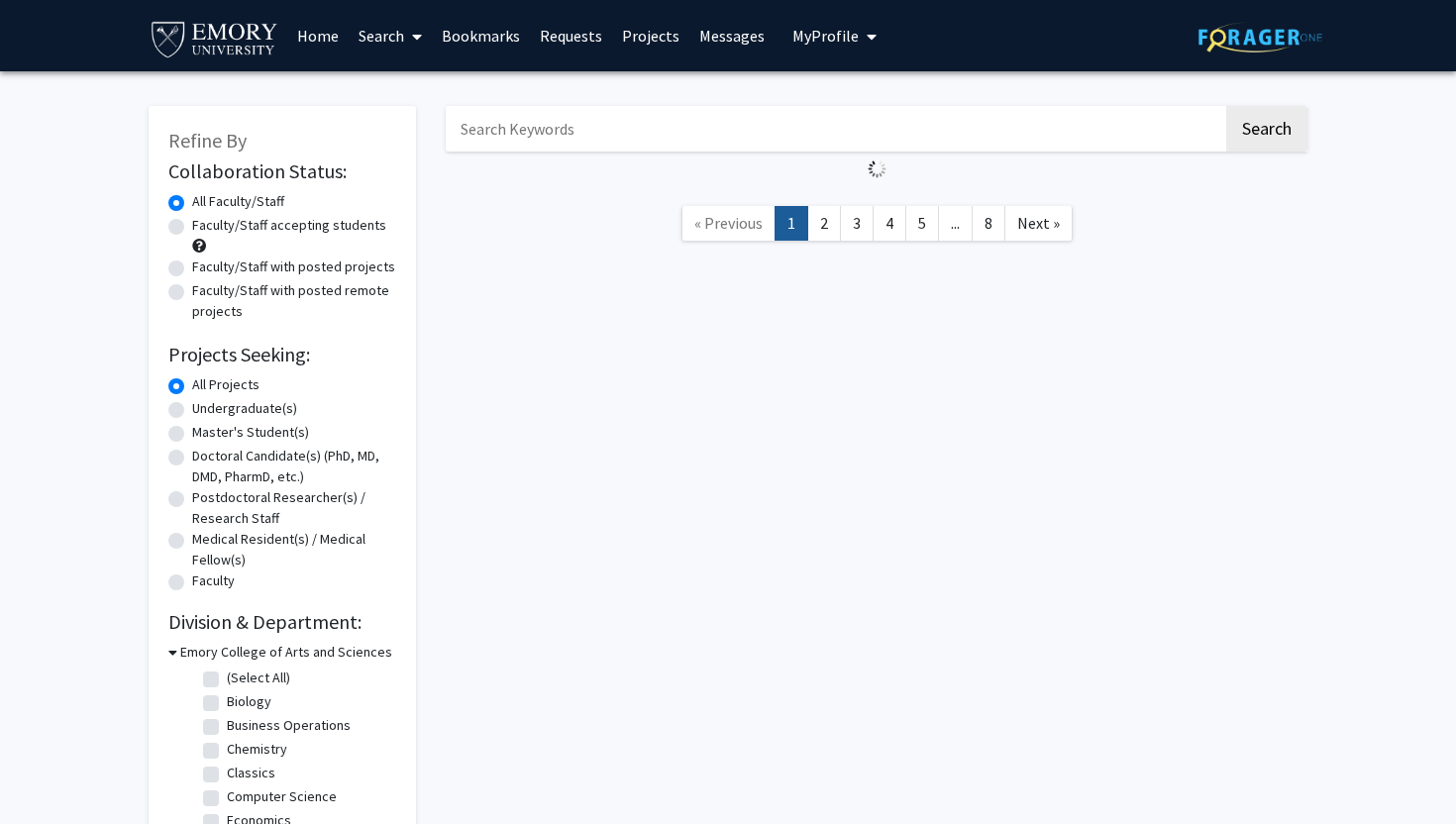 click on "Undergraduate(s)" at bounding box center (245, 408) 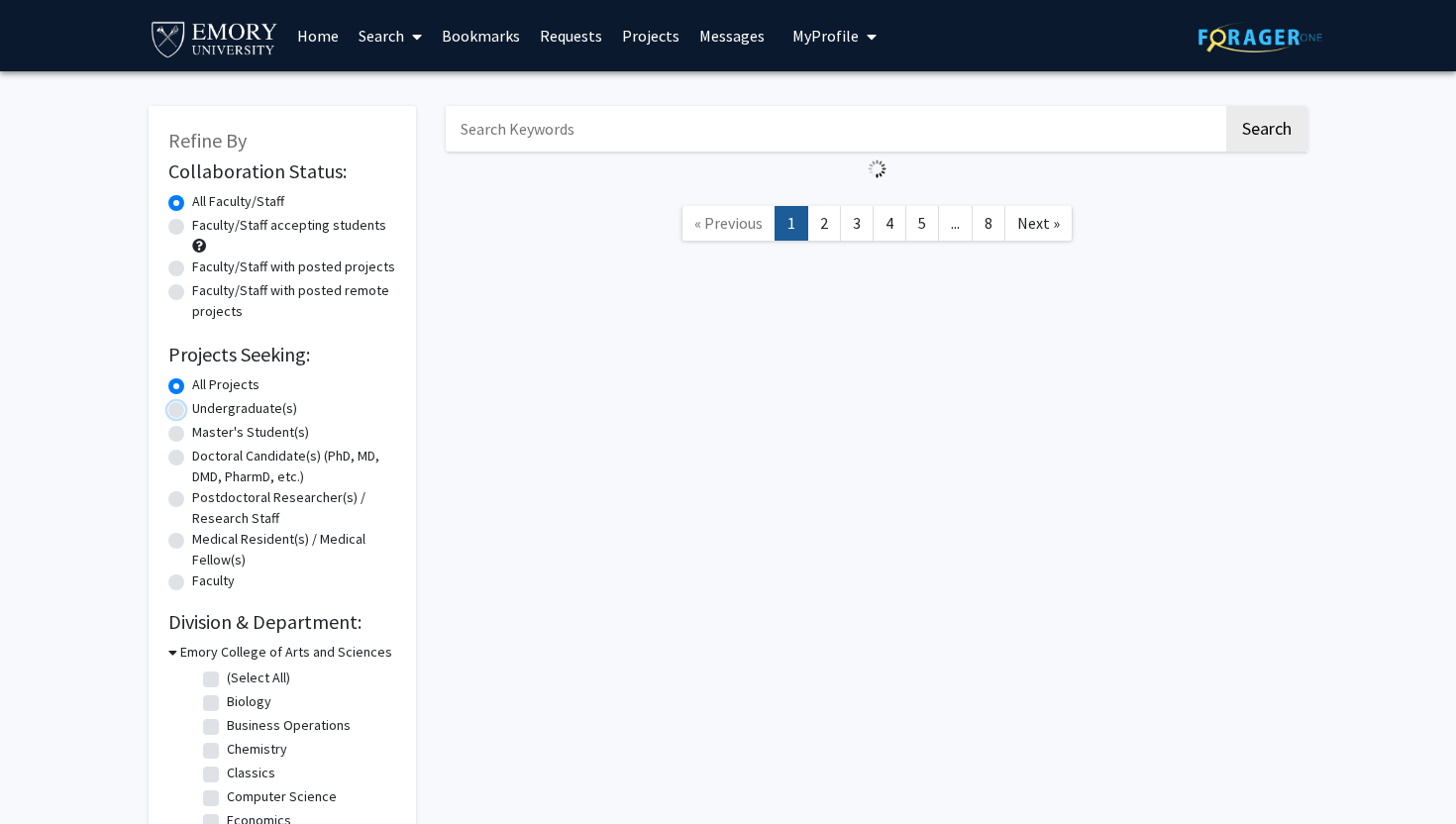 click on "Undergraduate(s)" at bounding box center [198, 404] 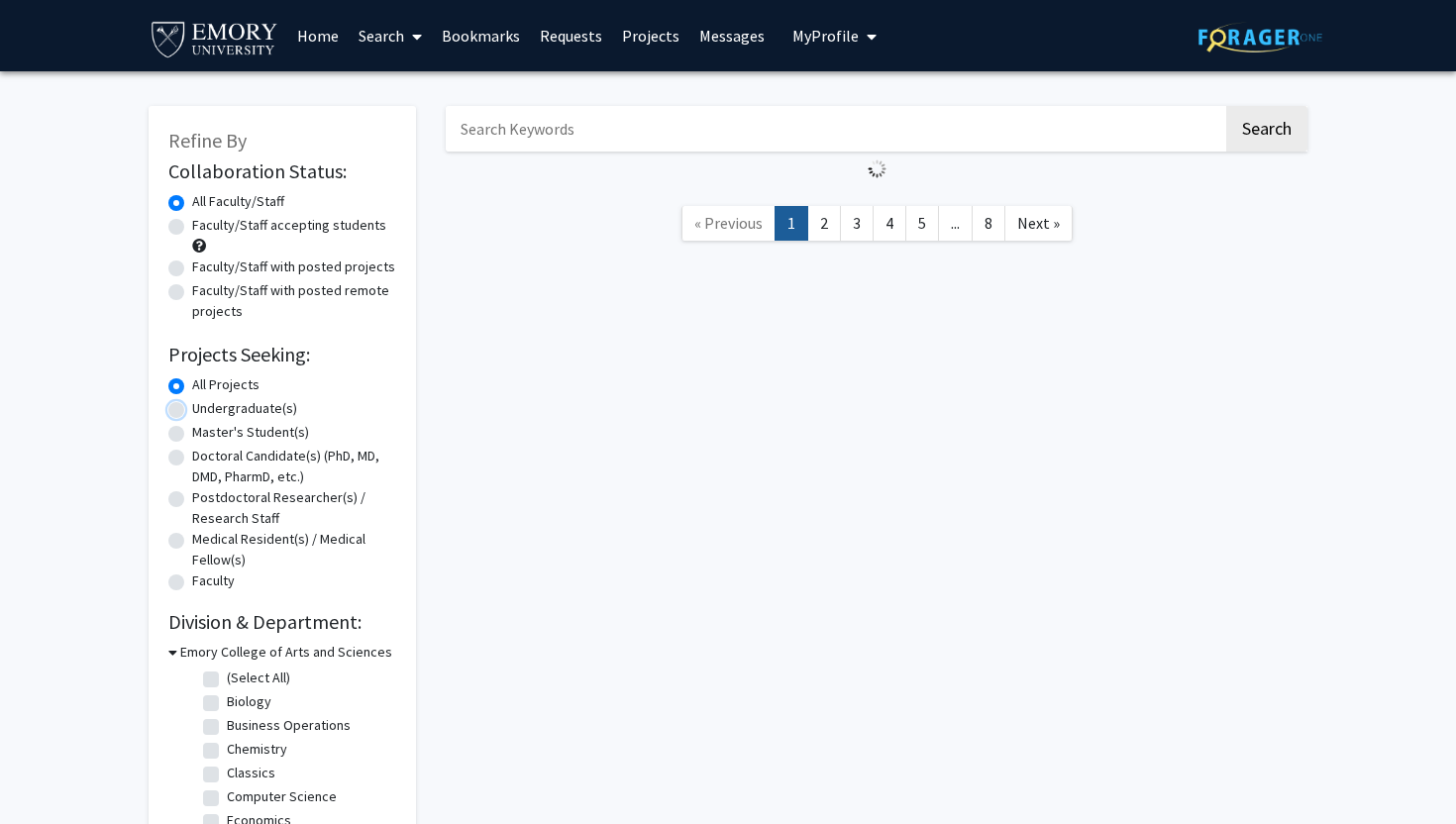 radio on "true" 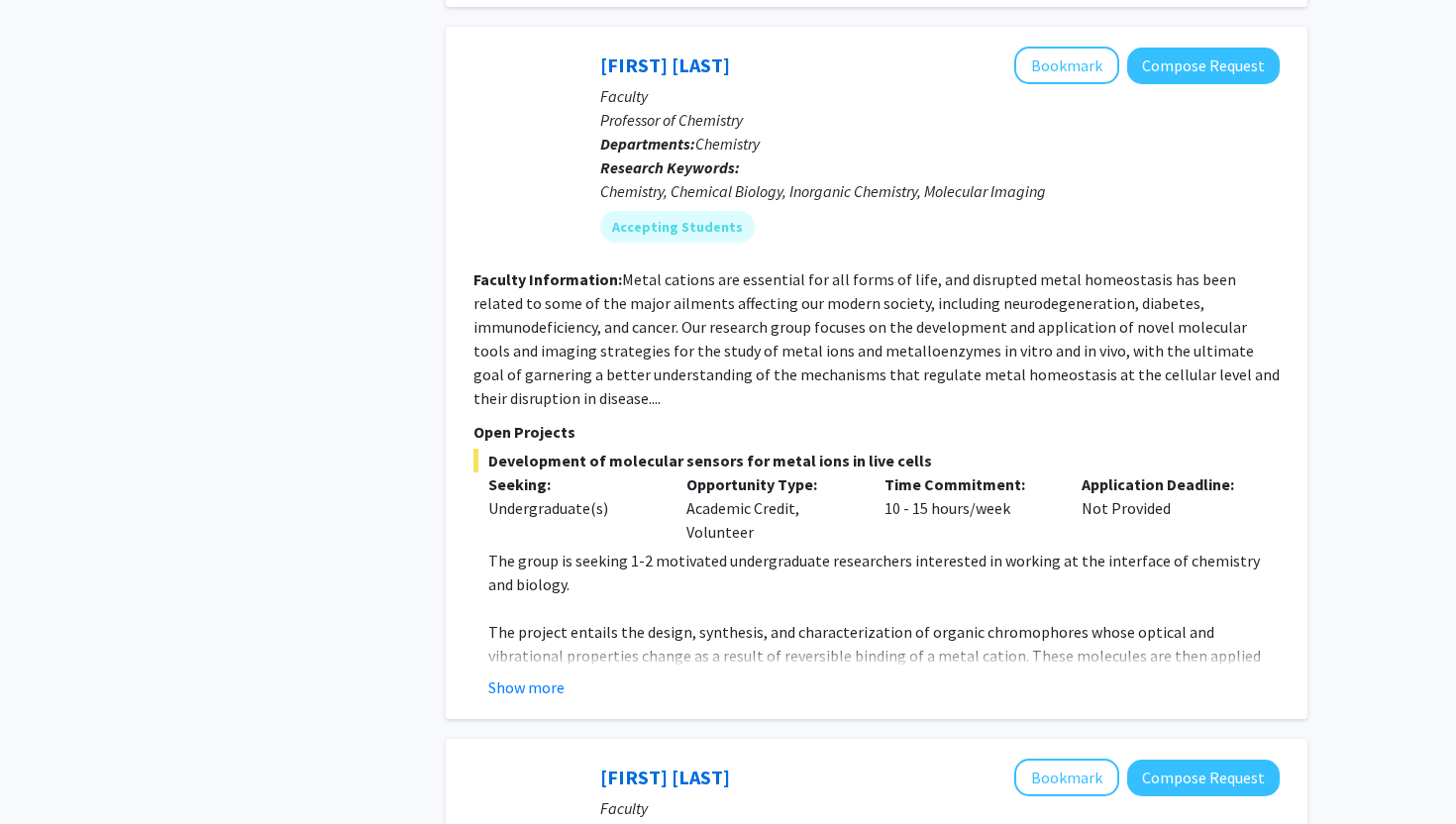 scroll, scrollTop: 0, scrollLeft: 0, axis: both 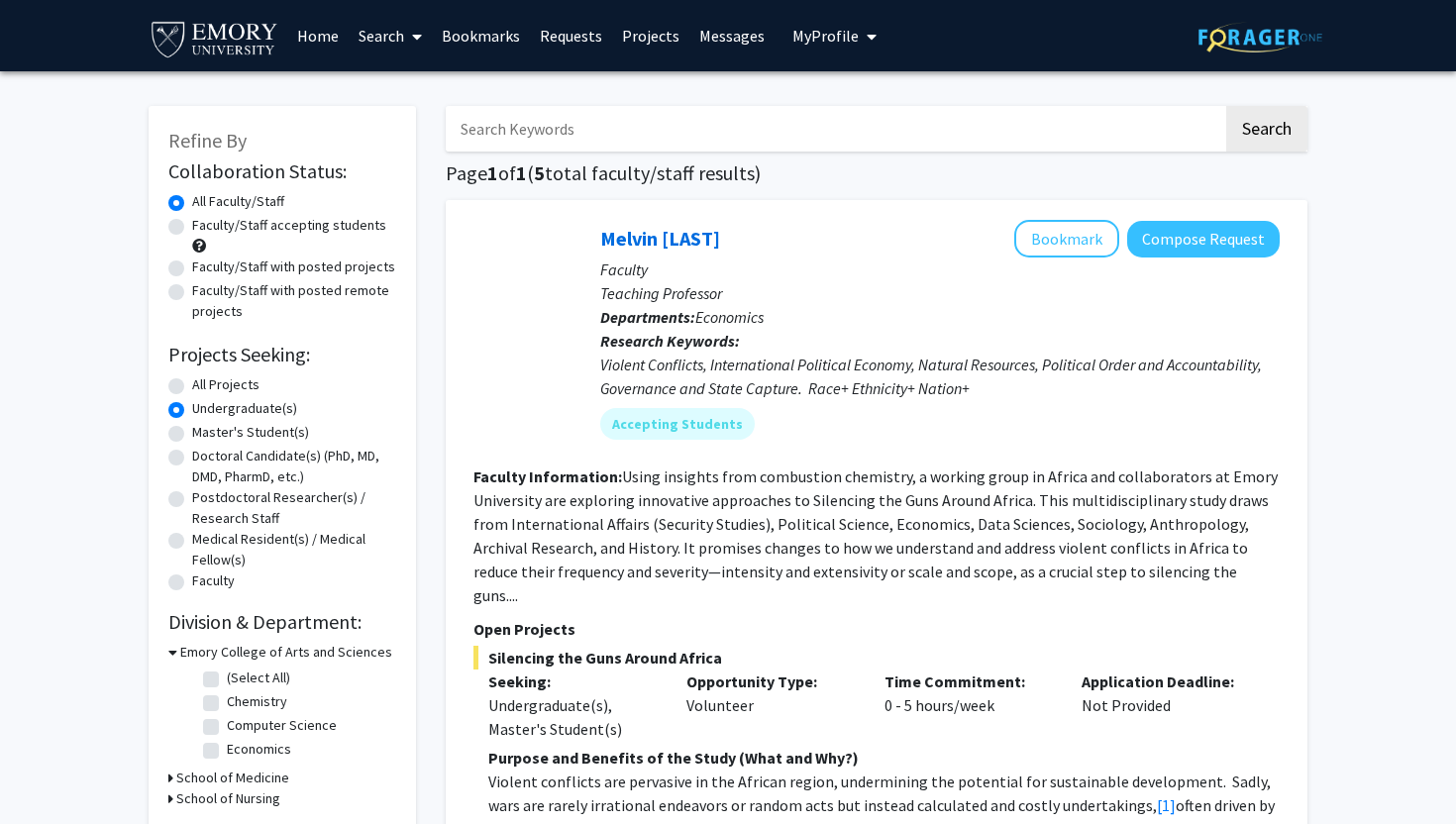 click on "All Projects" at bounding box center [226, 384] 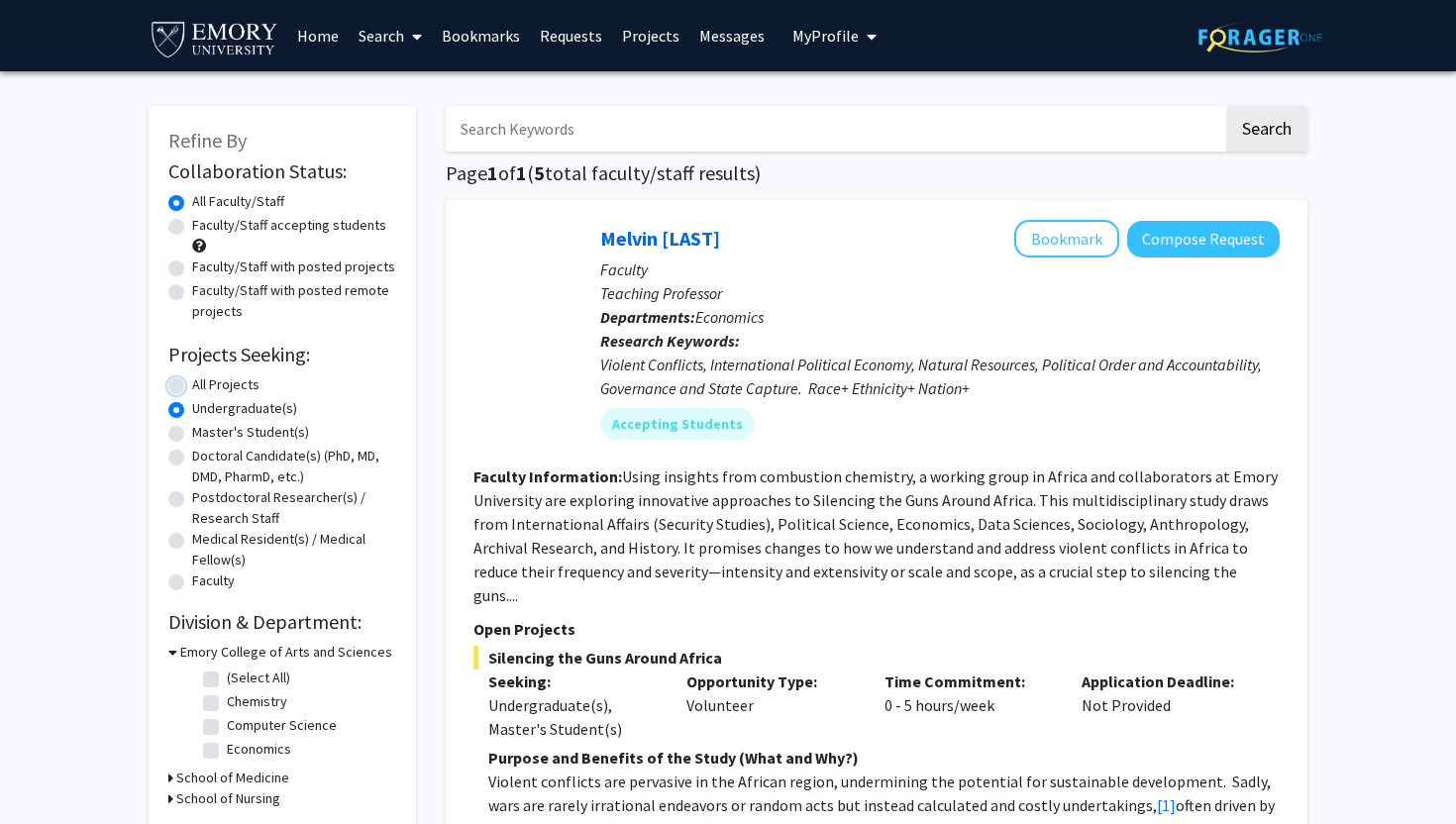 click on "All Projects" at bounding box center (198, 380) 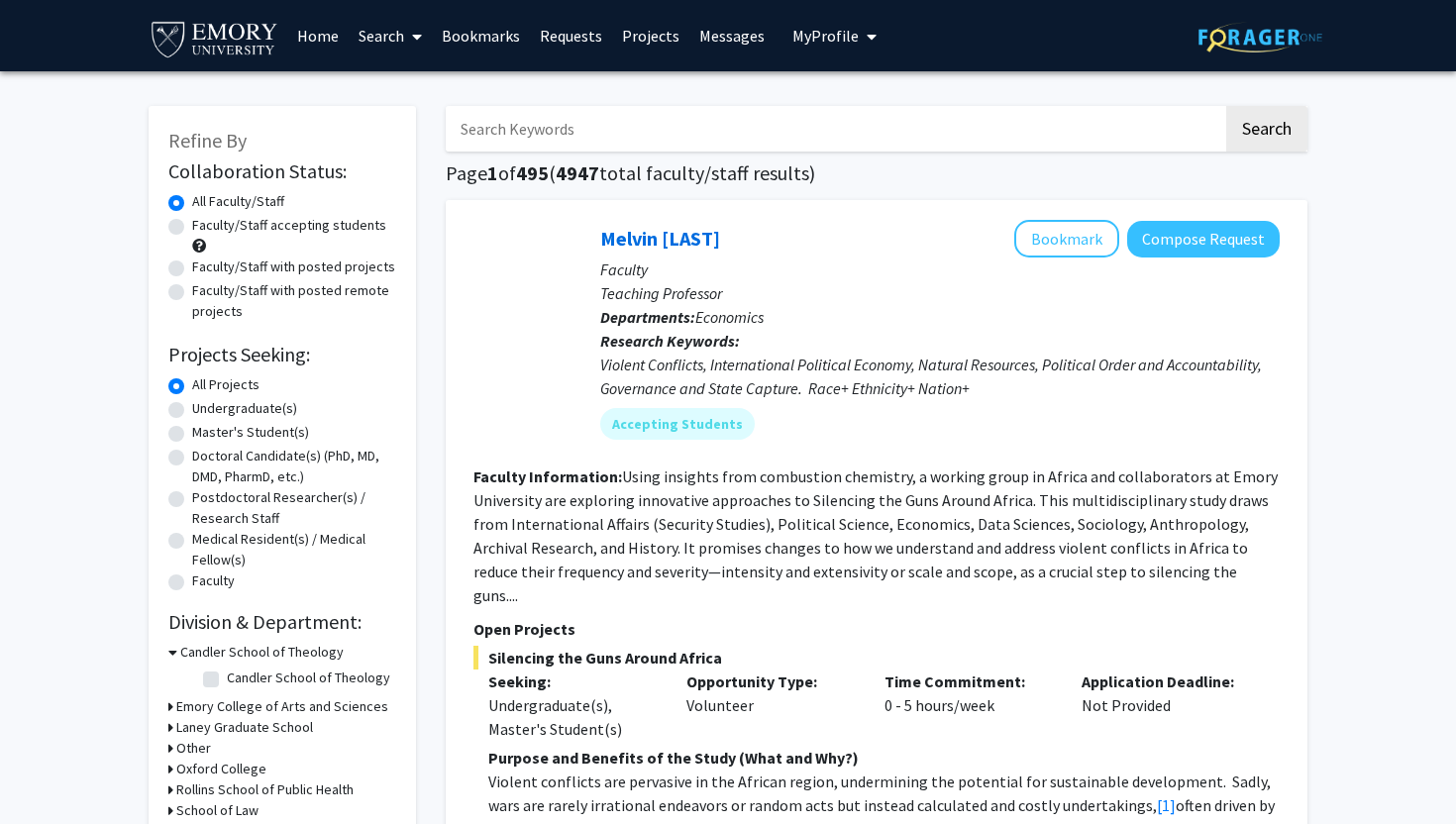 click on "Faculty/Staff accepting students" at bounding box center [289, 225] 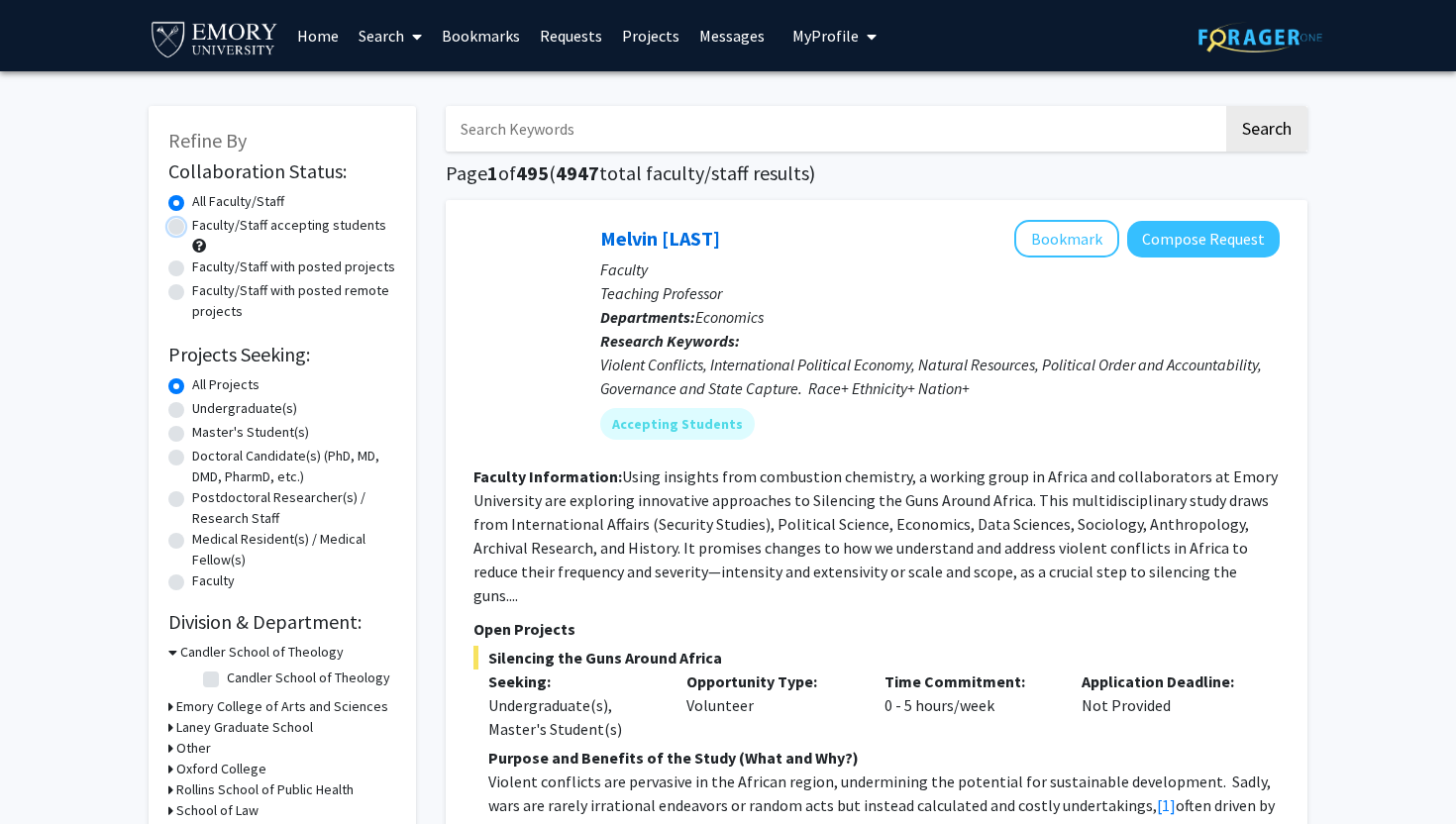radio on "true" 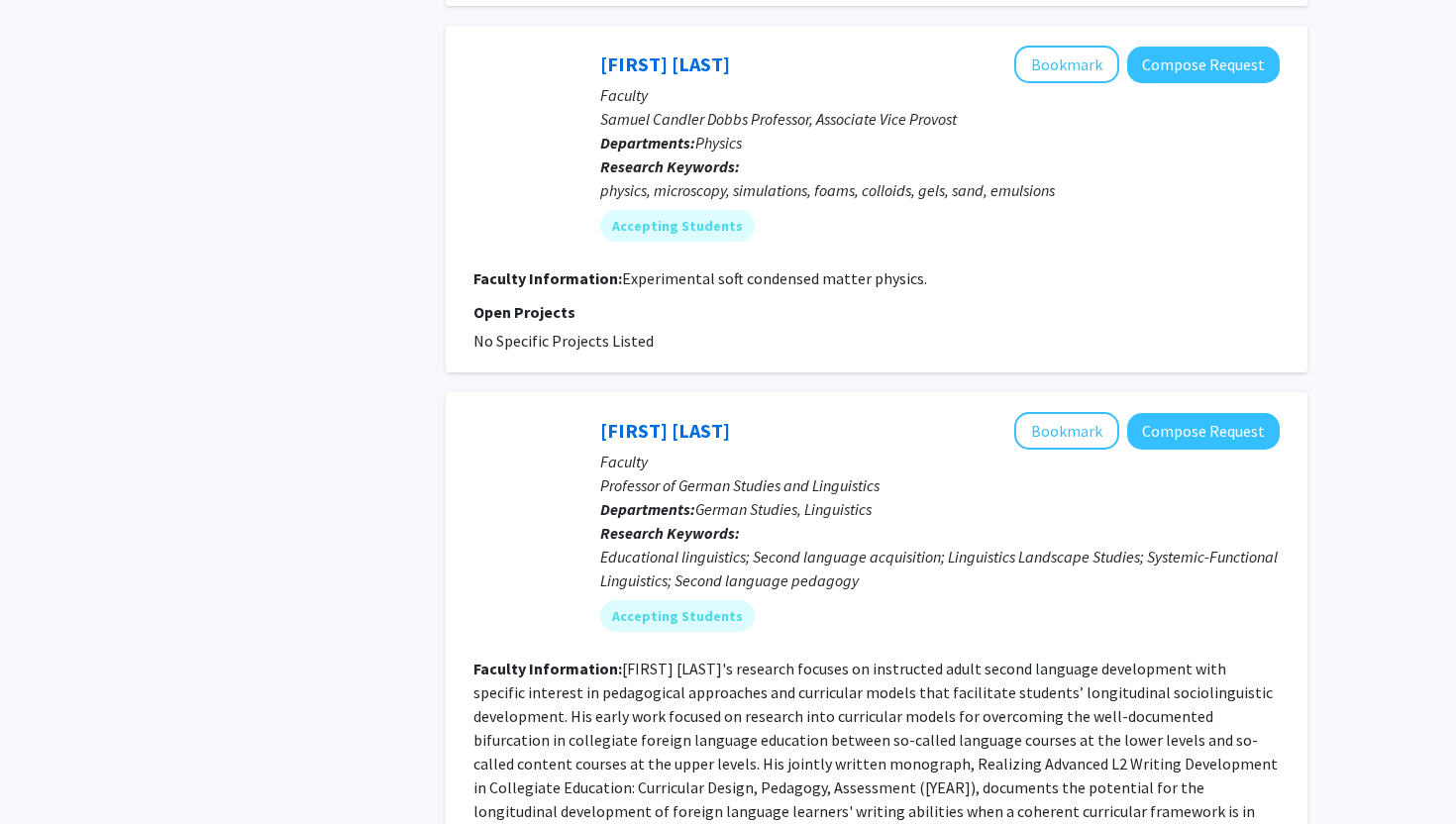 scroll, scrollTop: 5194, scrollLeft: 0, axis: vertical 